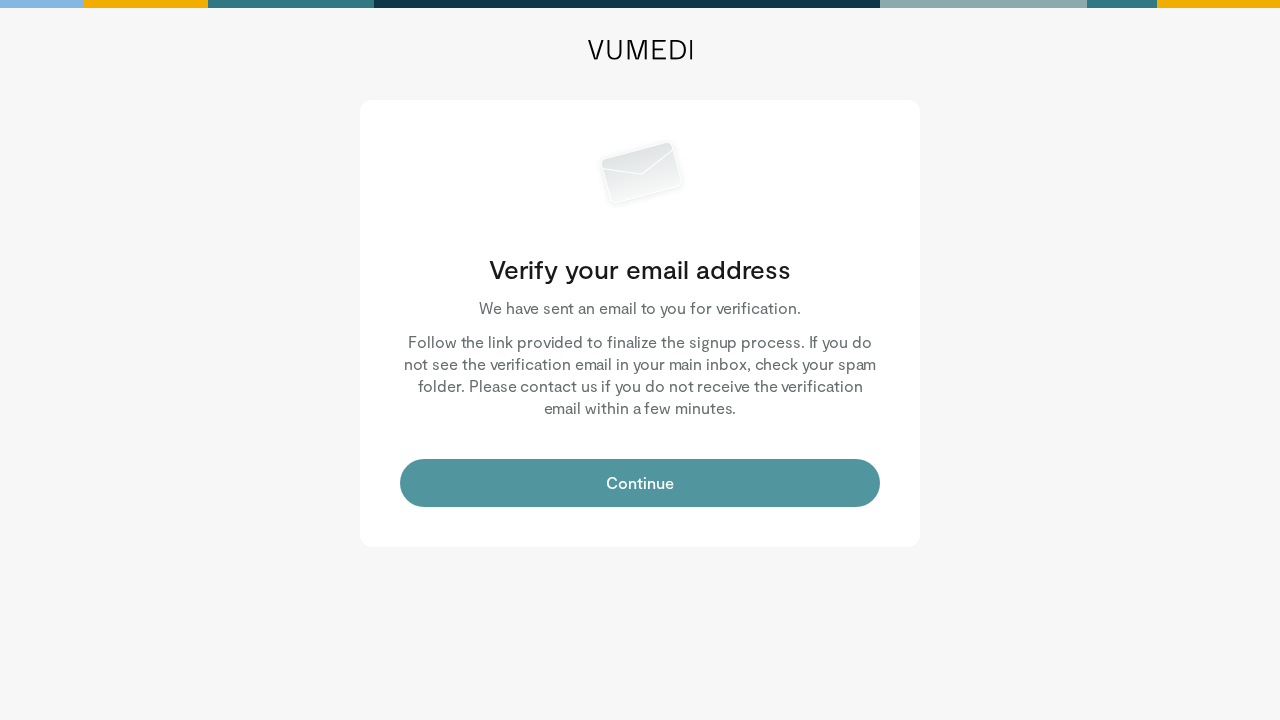 scroll, scrollTop: 0, scrollLeft: 0, axis: both 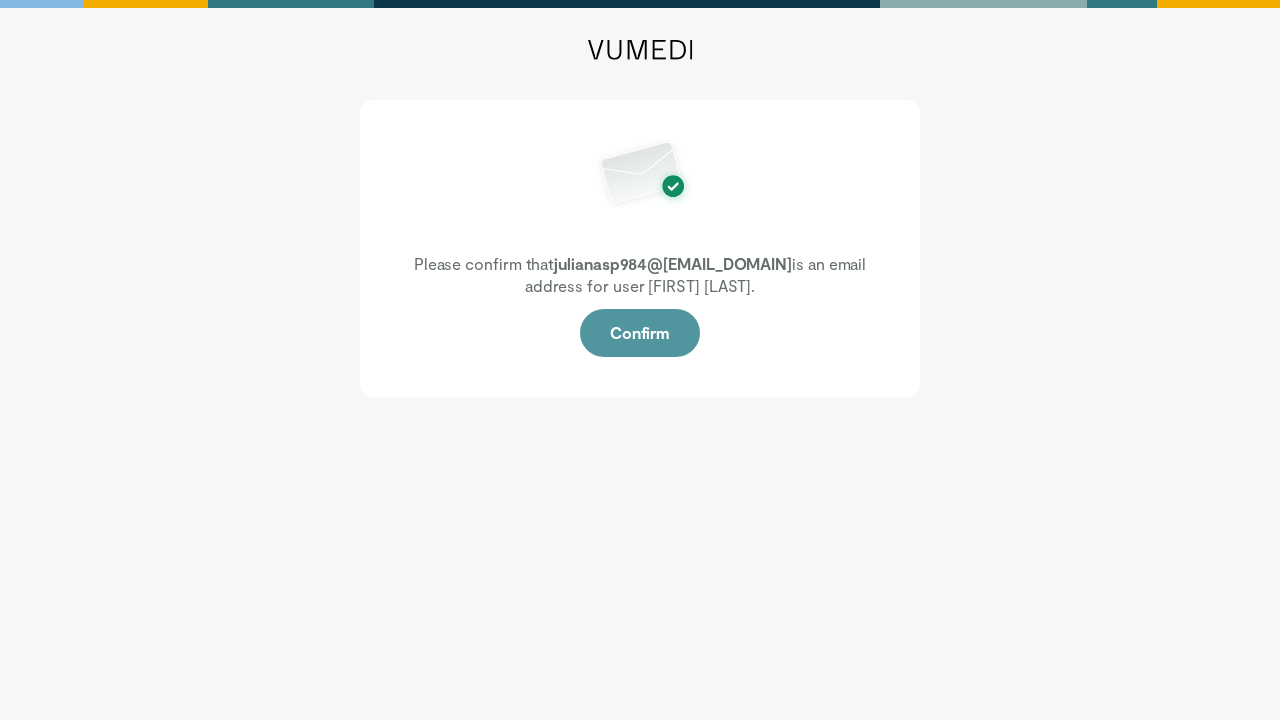 click on "Confirm" at bounding box center (640, 333) 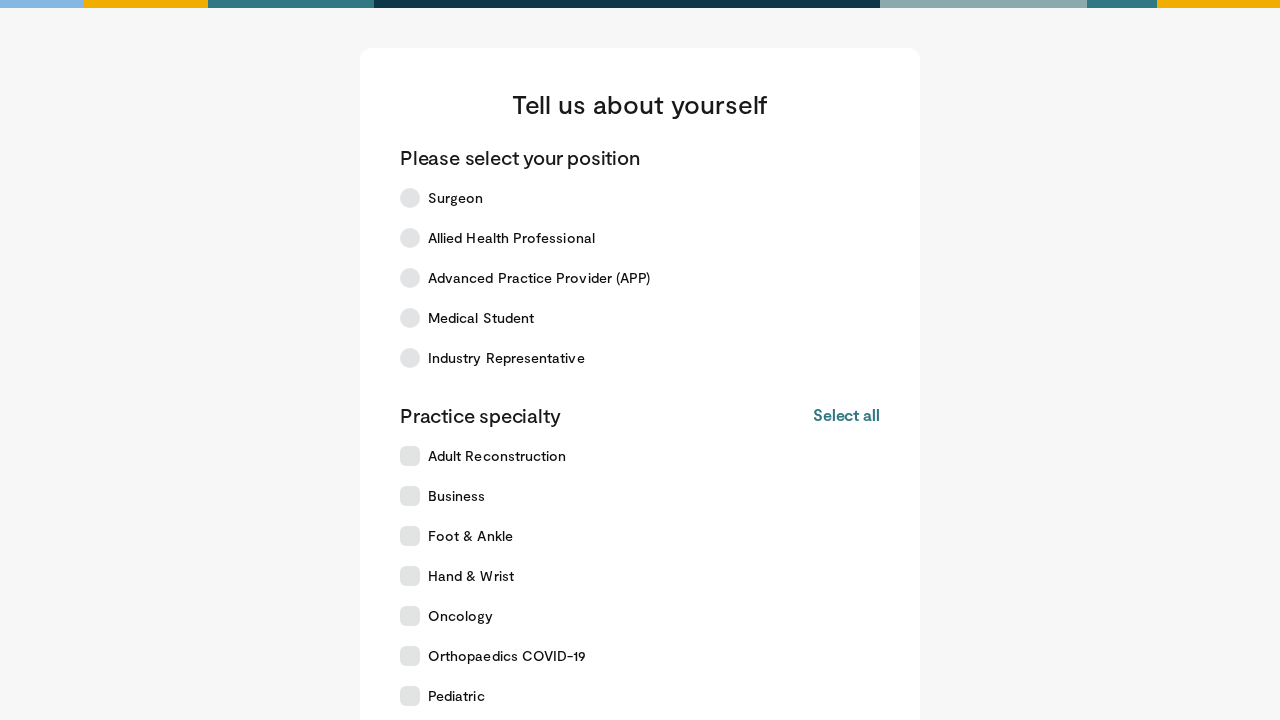 scroll, scrollTop: 0, scrollLeft: 0, axis: both 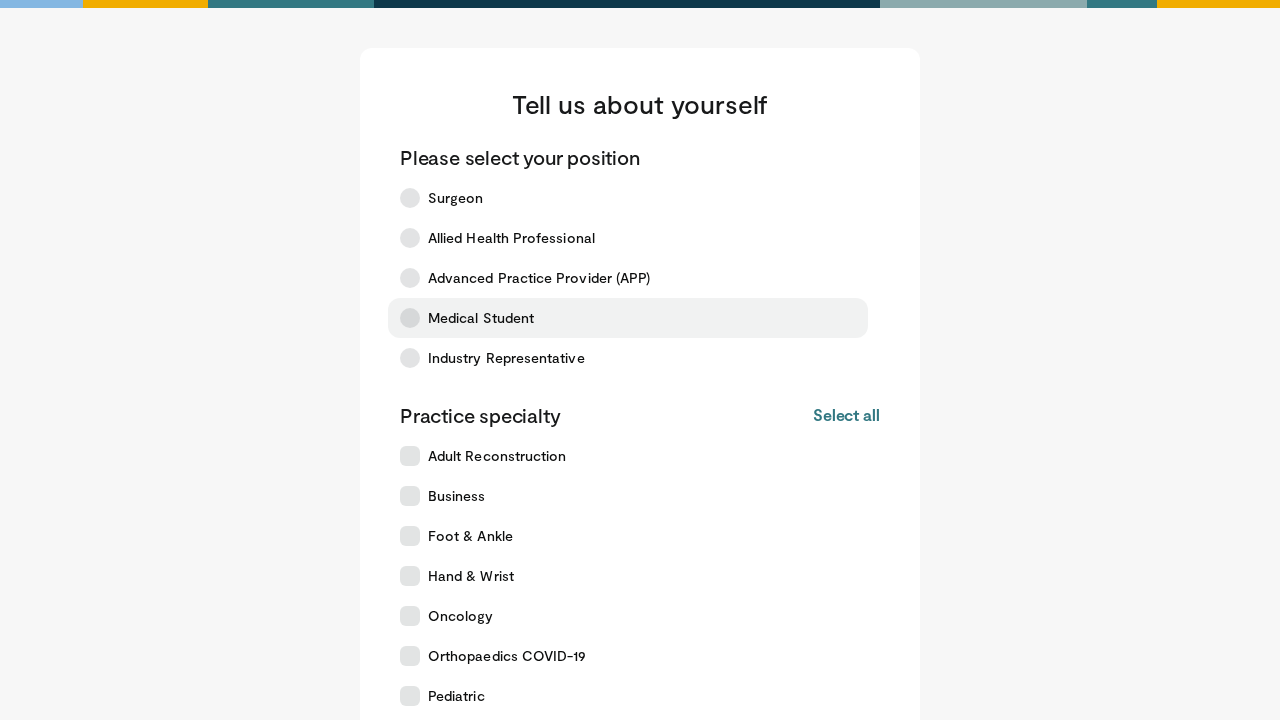 click on "Medical Student" at bounding box center (628, 318) 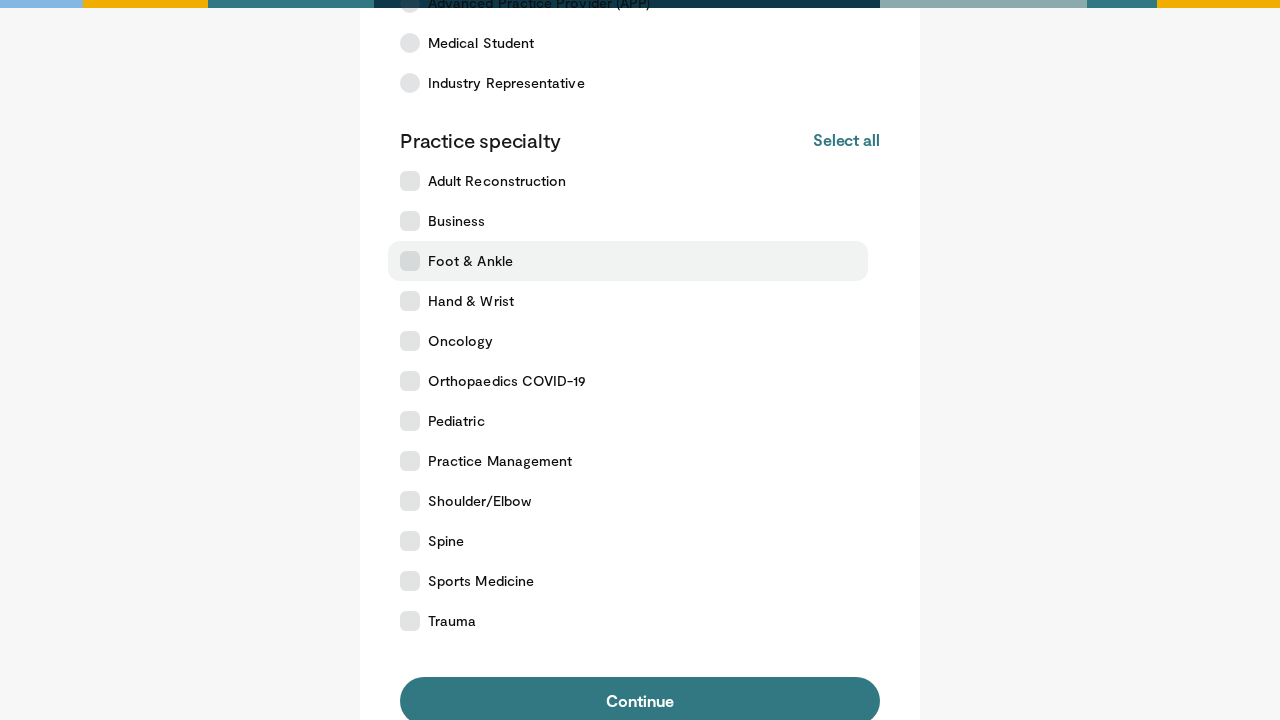 scroll, scrollTop: 280, scrollLeft: 0, axis: vertical 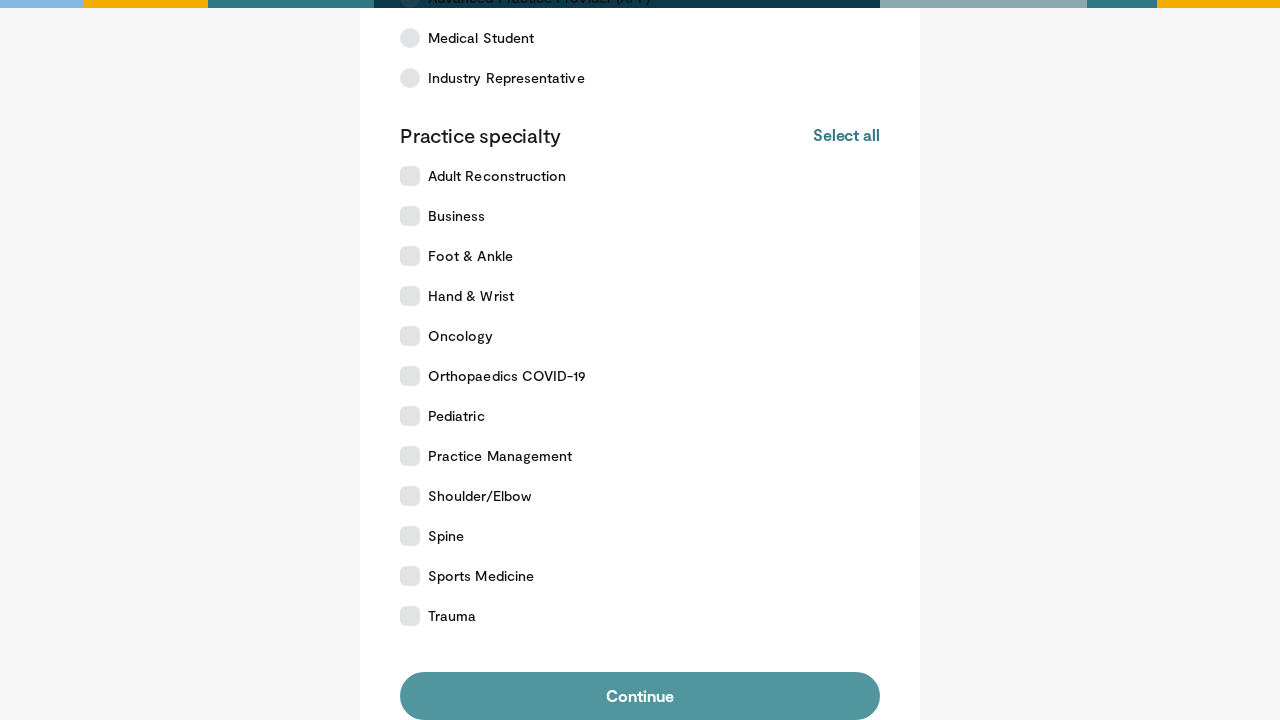 click on "Continue" at bounding box center [640, 696] 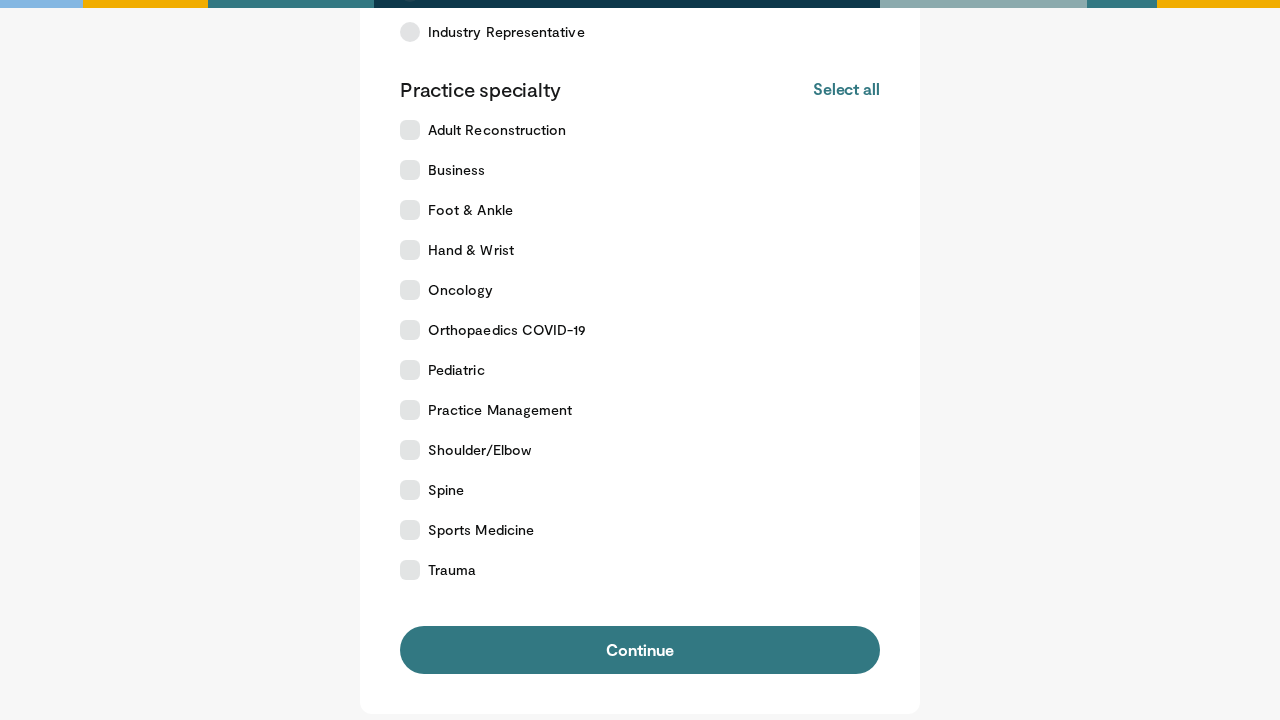 scroll, scrollTop: 328, scrollLeft: 0, axis: vertical 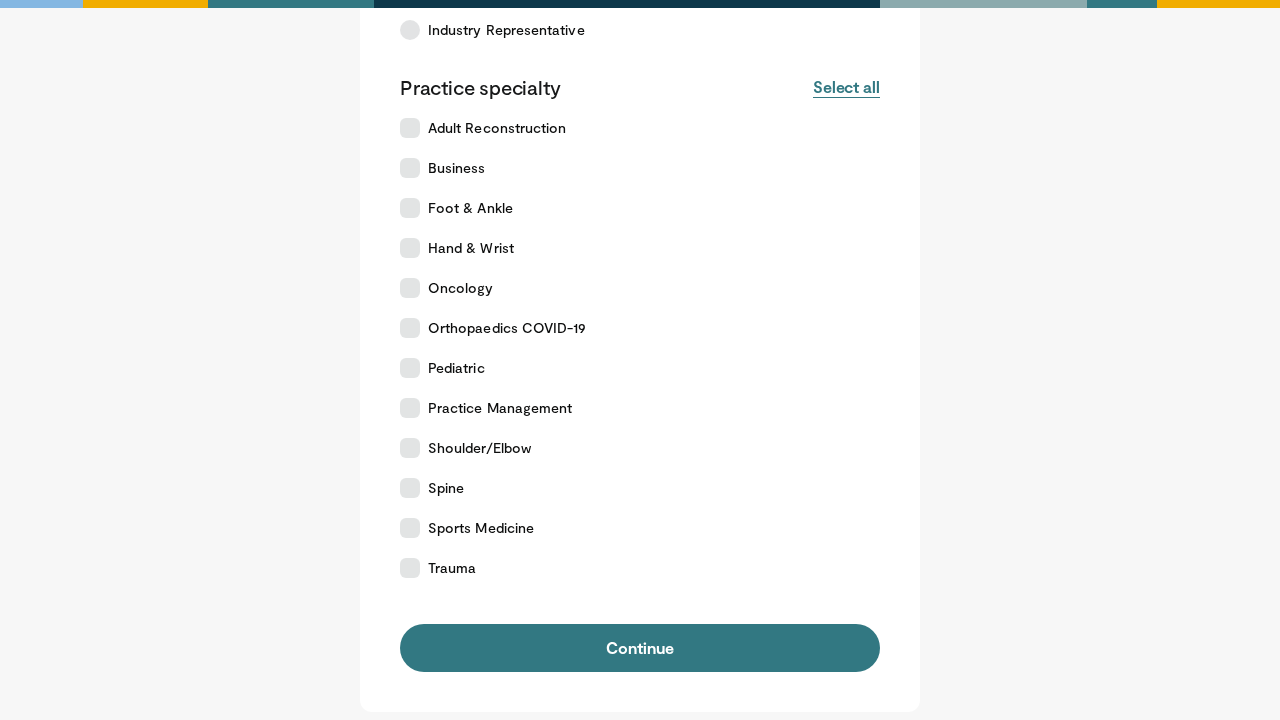 click on "Select all" at bounding box center (846, 87) 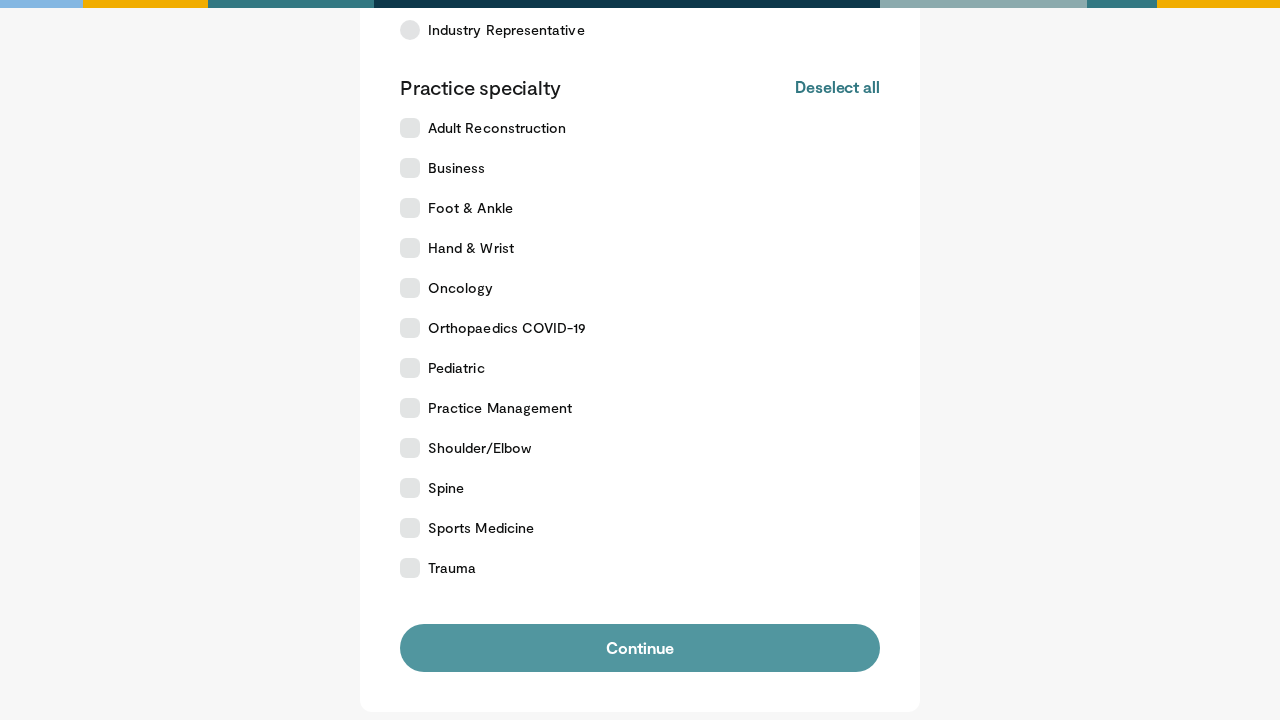 click on "Continue" at bounding box center [640, 648] 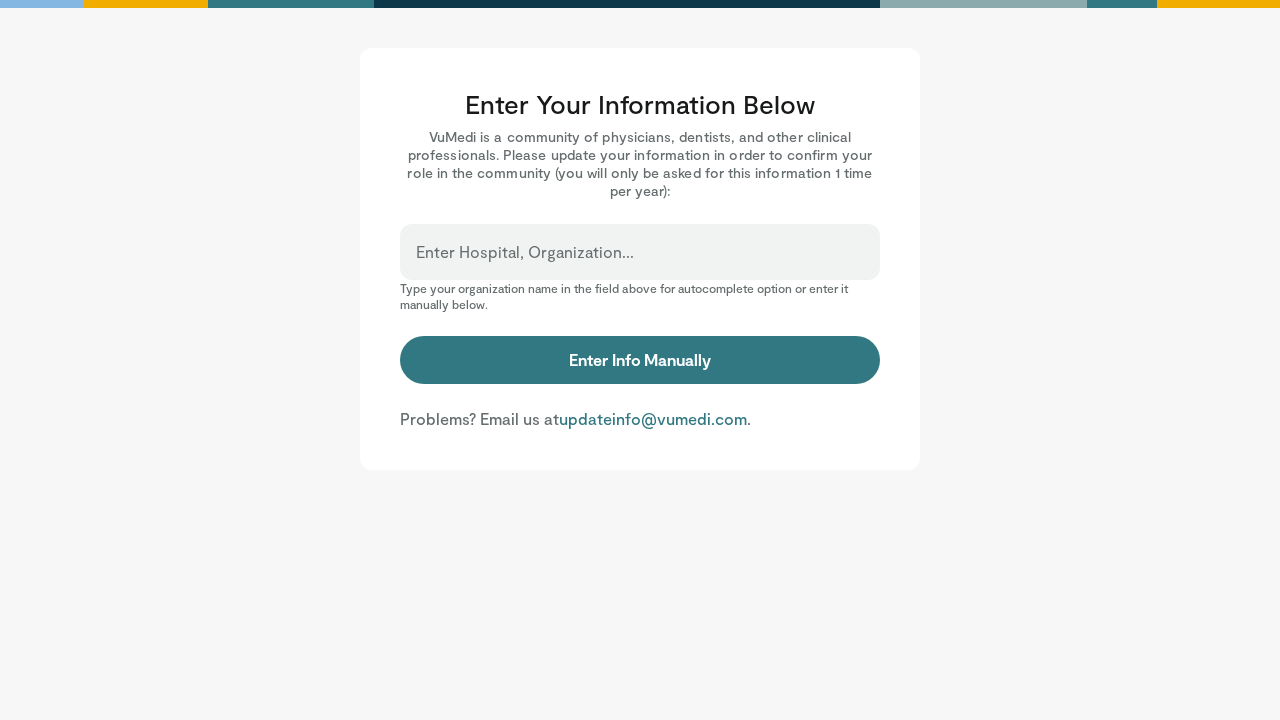 scroll, scrollTop: 0, scrollLeft: 0, axis: both 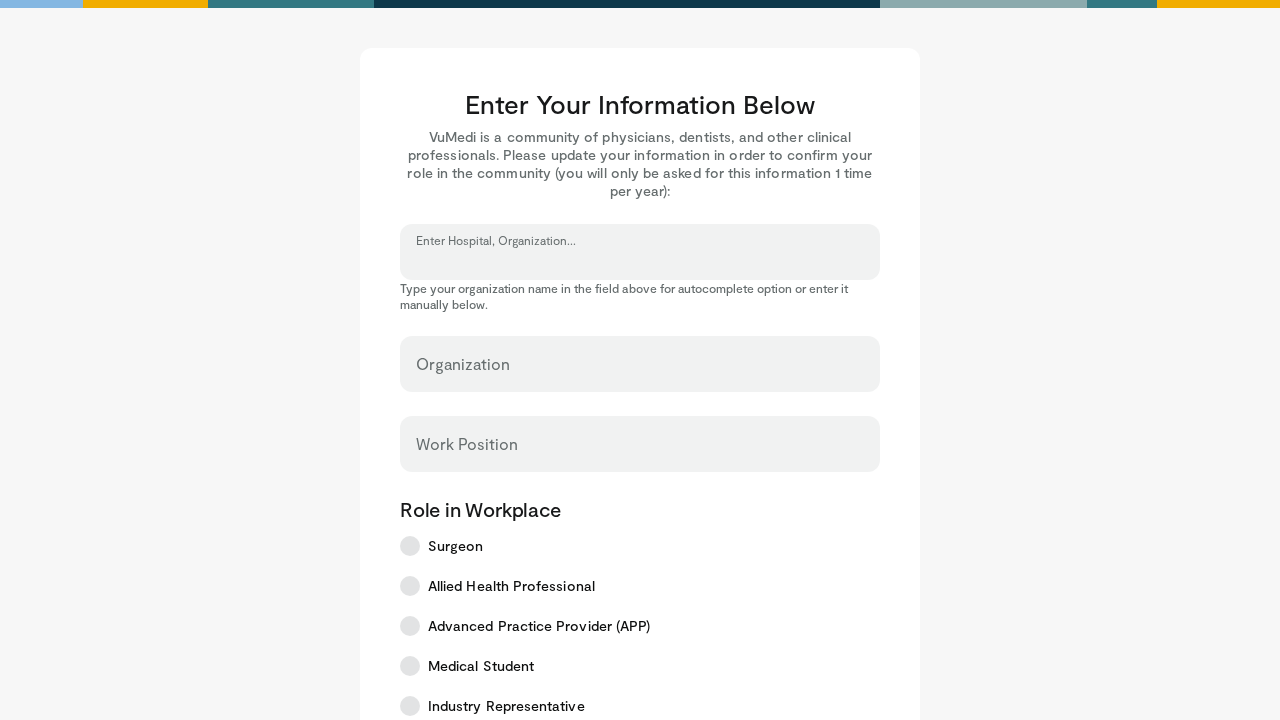 click on "Enter Hospital, Organization..." at bounding box center (640, 261) 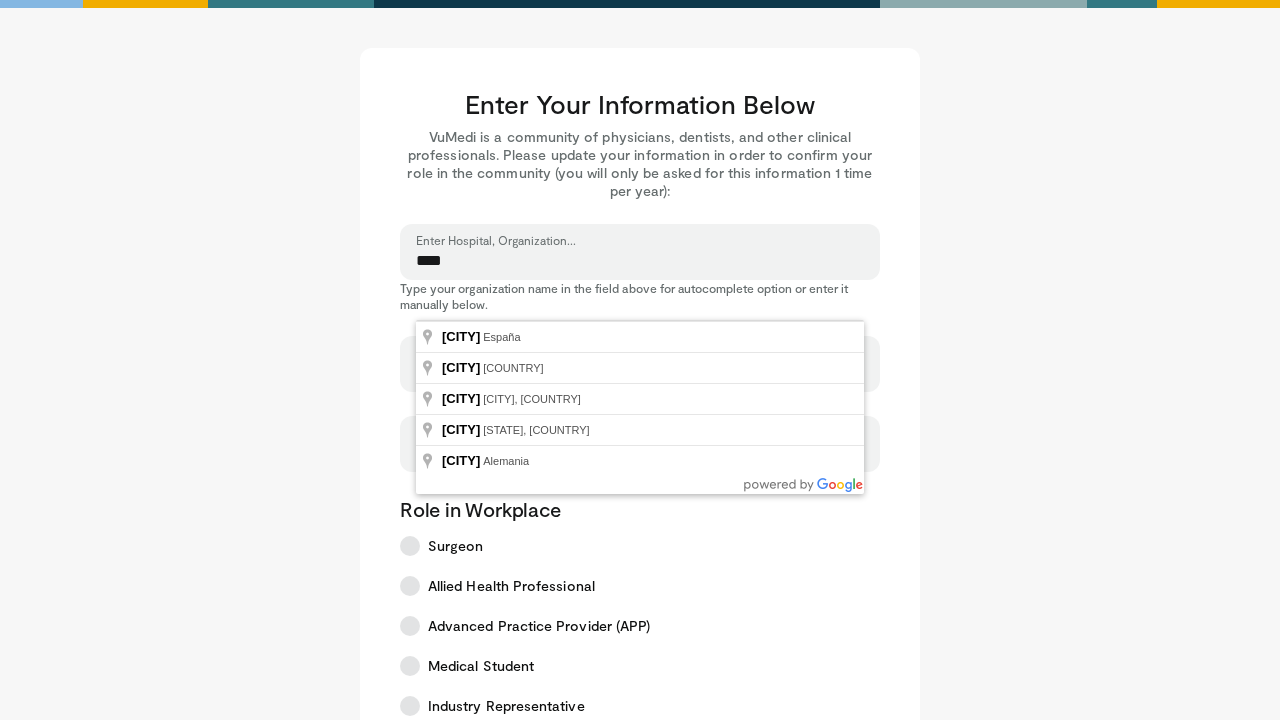 click on "****
Enter Hospital, Organization..." at bounding box center (640, 252) 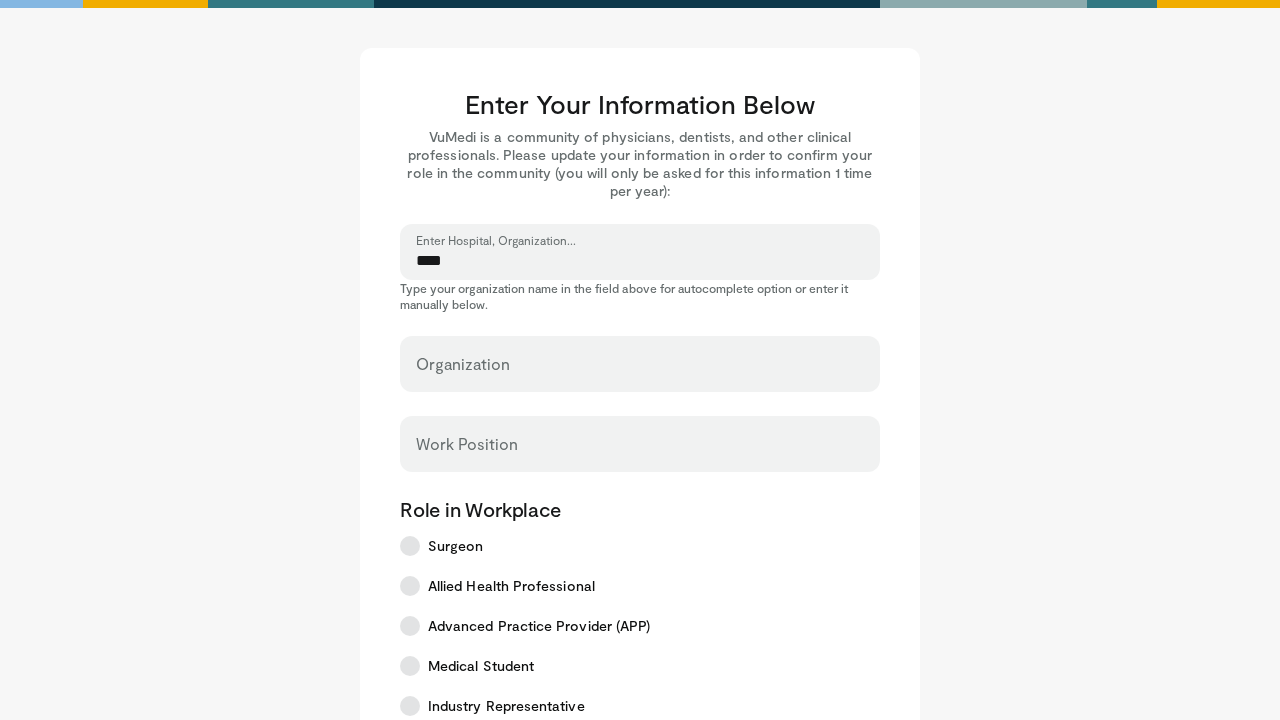 click on "Enter Hospital, Organization..." at bounding box center [496, 240] 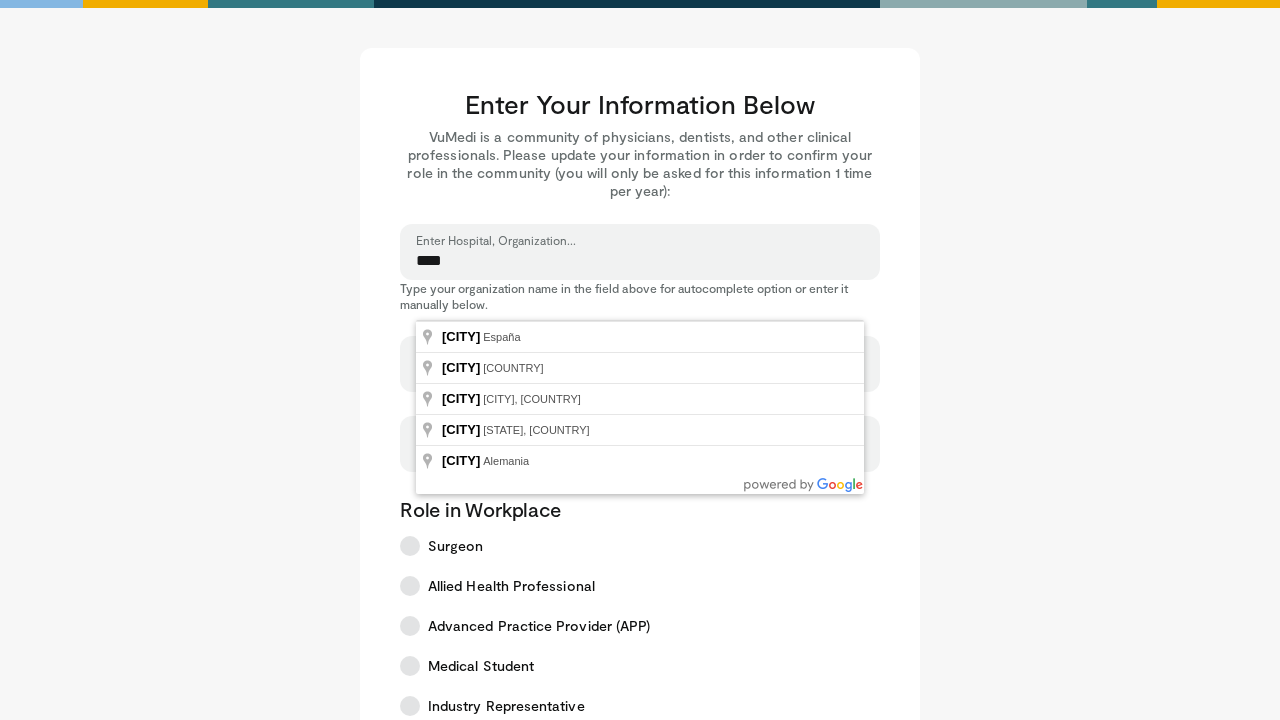 click on "****" at bounding box center (640, 261) 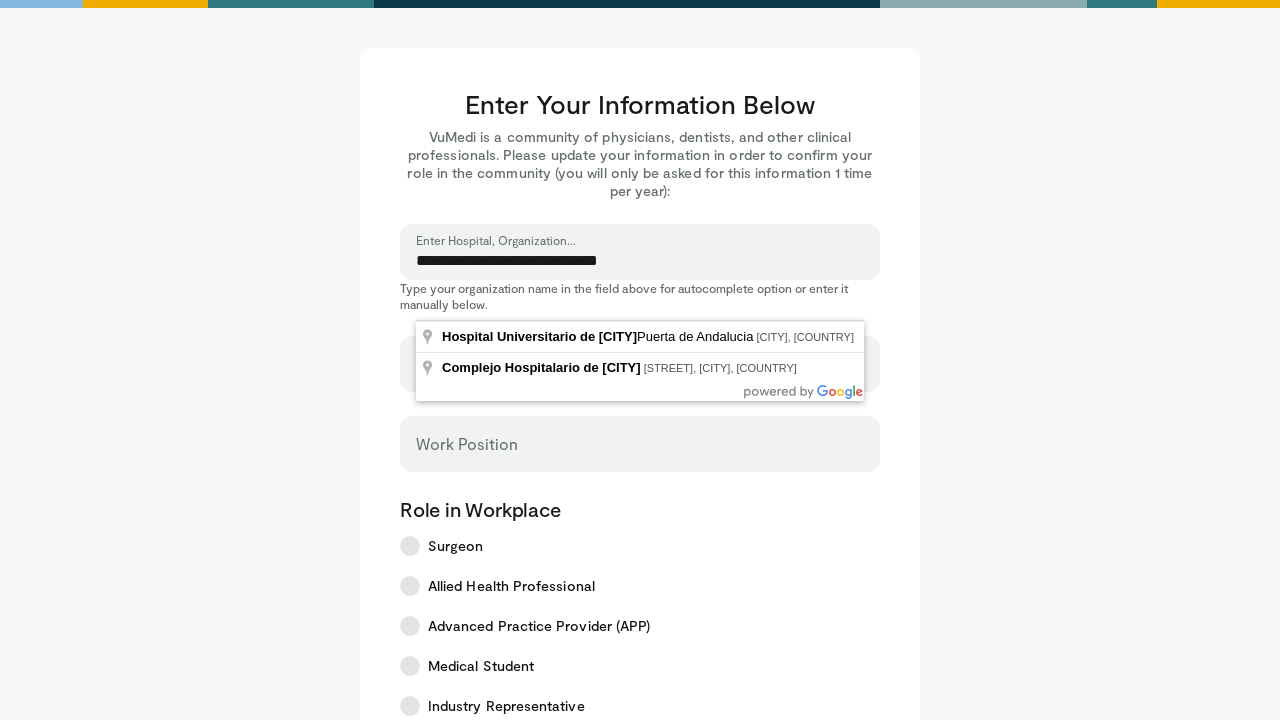 type on "**********" 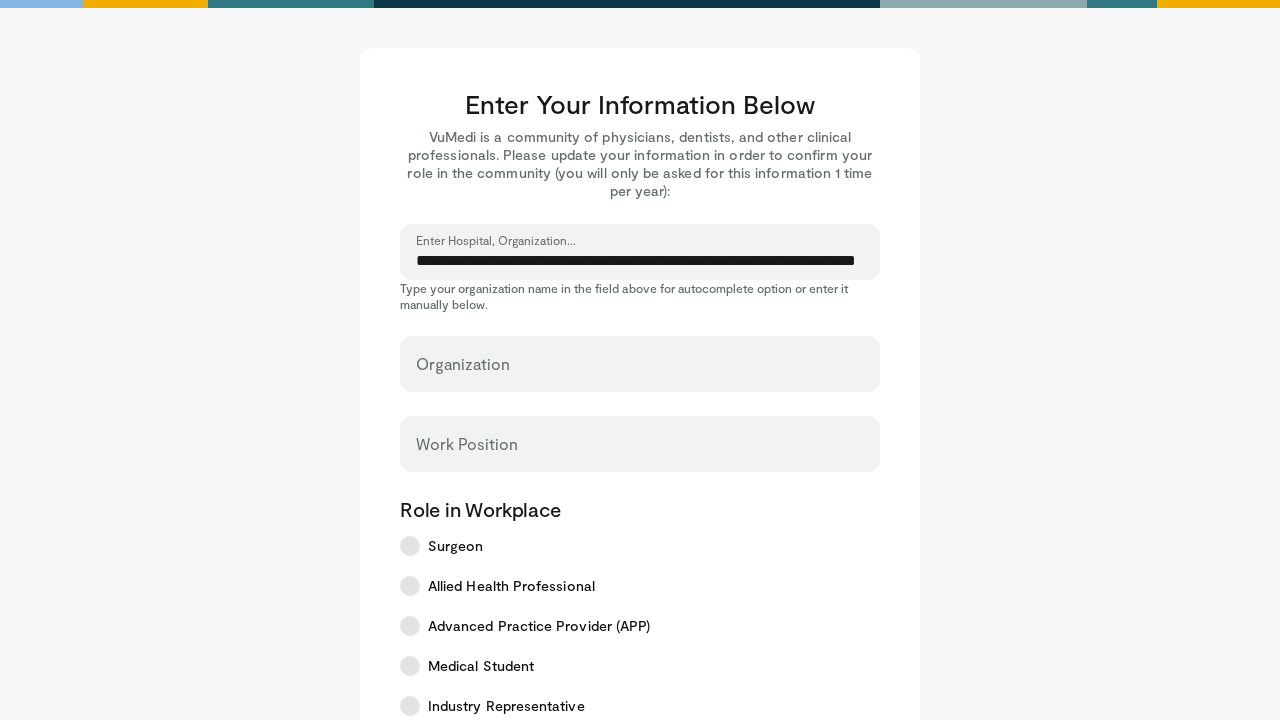 drag, startPoint x: 542, startPoint y: 253, endPoint x: 578, endPoint y: 366, distance: 118.595955 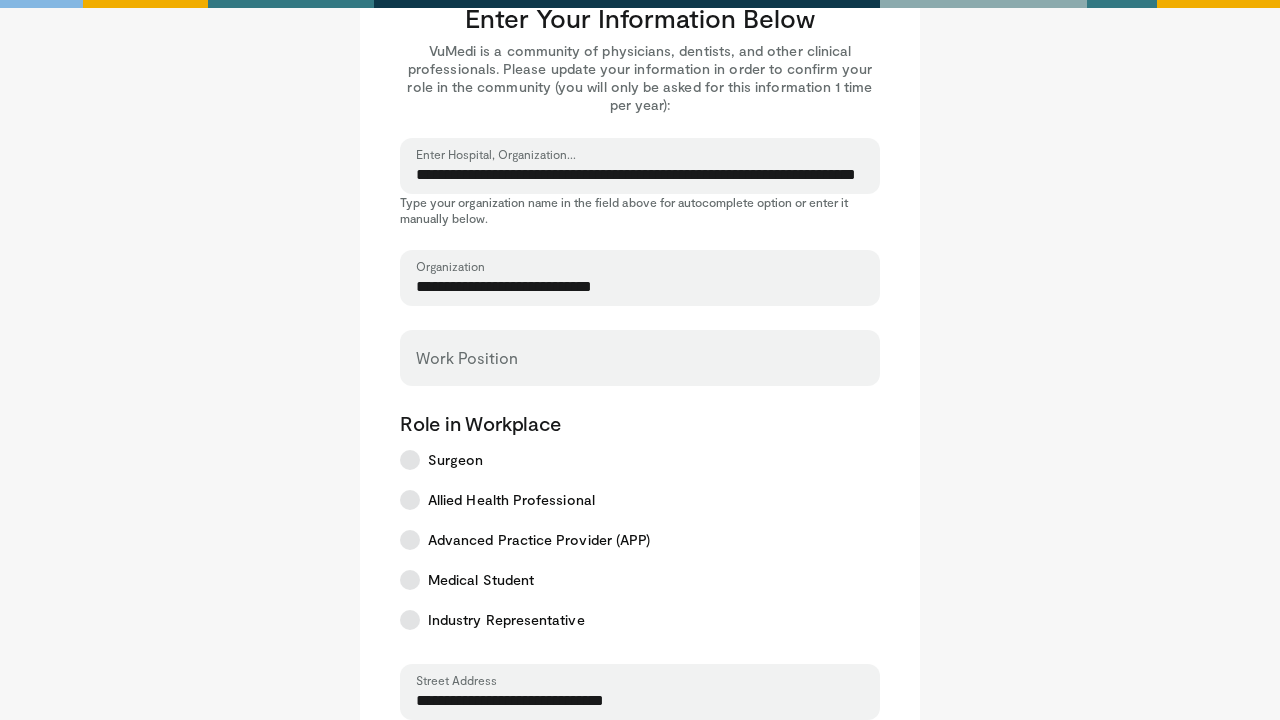 scroll, scrollTop: 88, scrollLeft: 0, axis: vertical 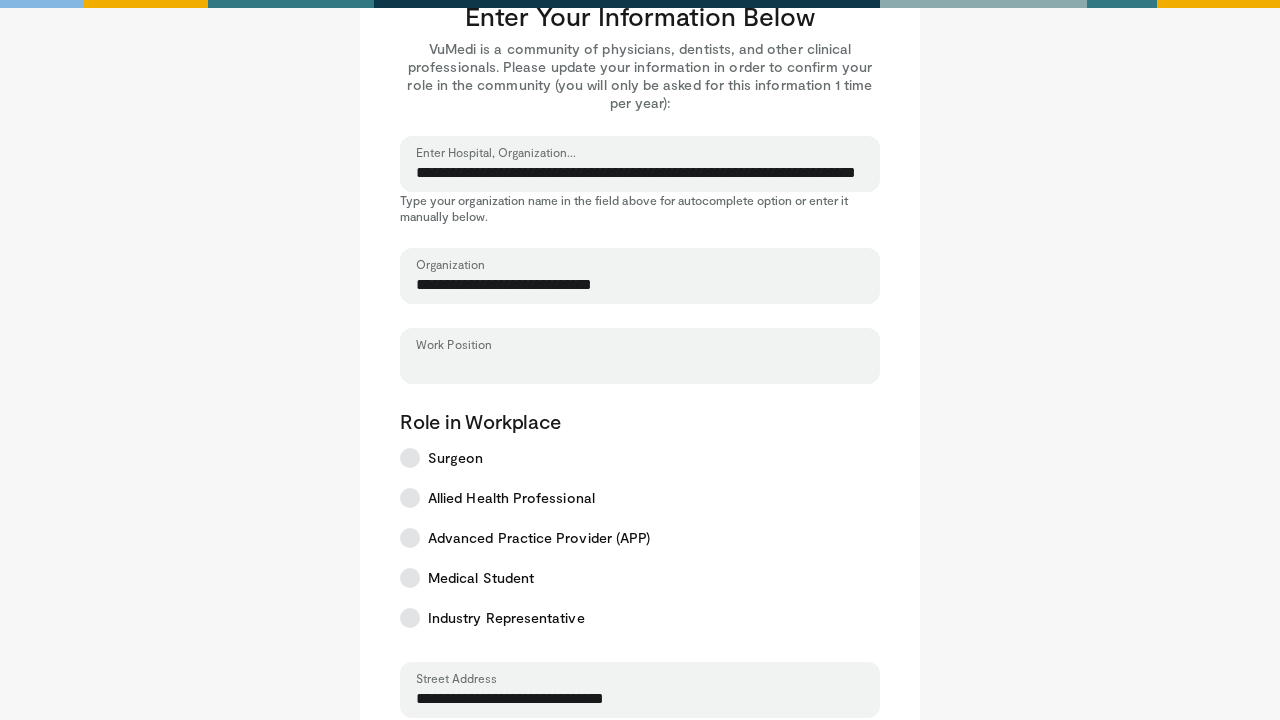 click on "Work Position" at bounding box center [640, 365] 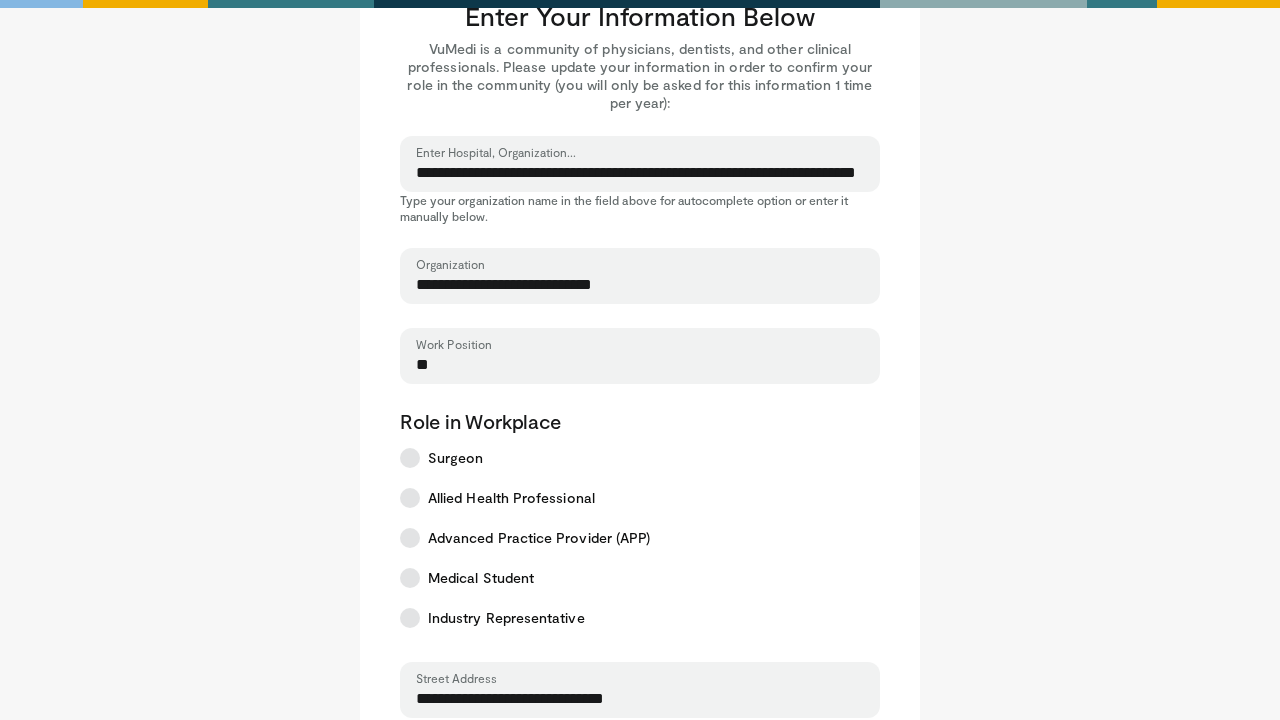 type on "*" 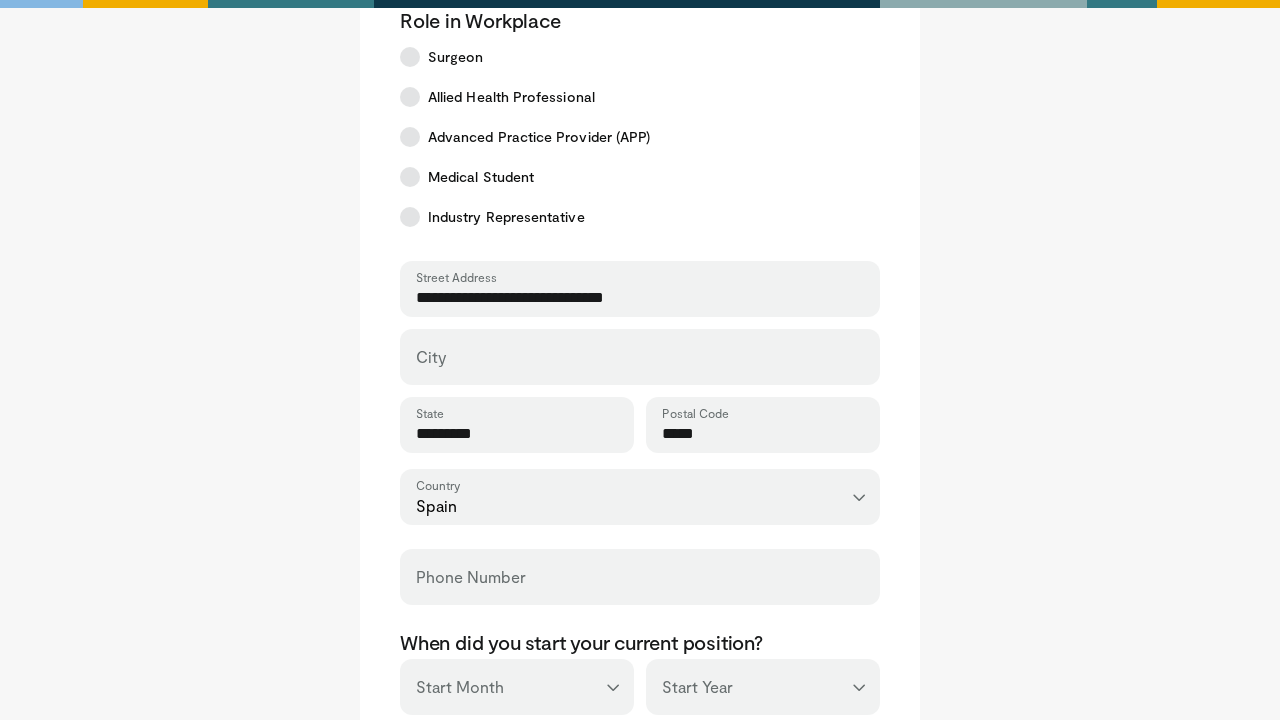 scroll, scrollTop: 490, scrollLeft: 0, axis: vertical 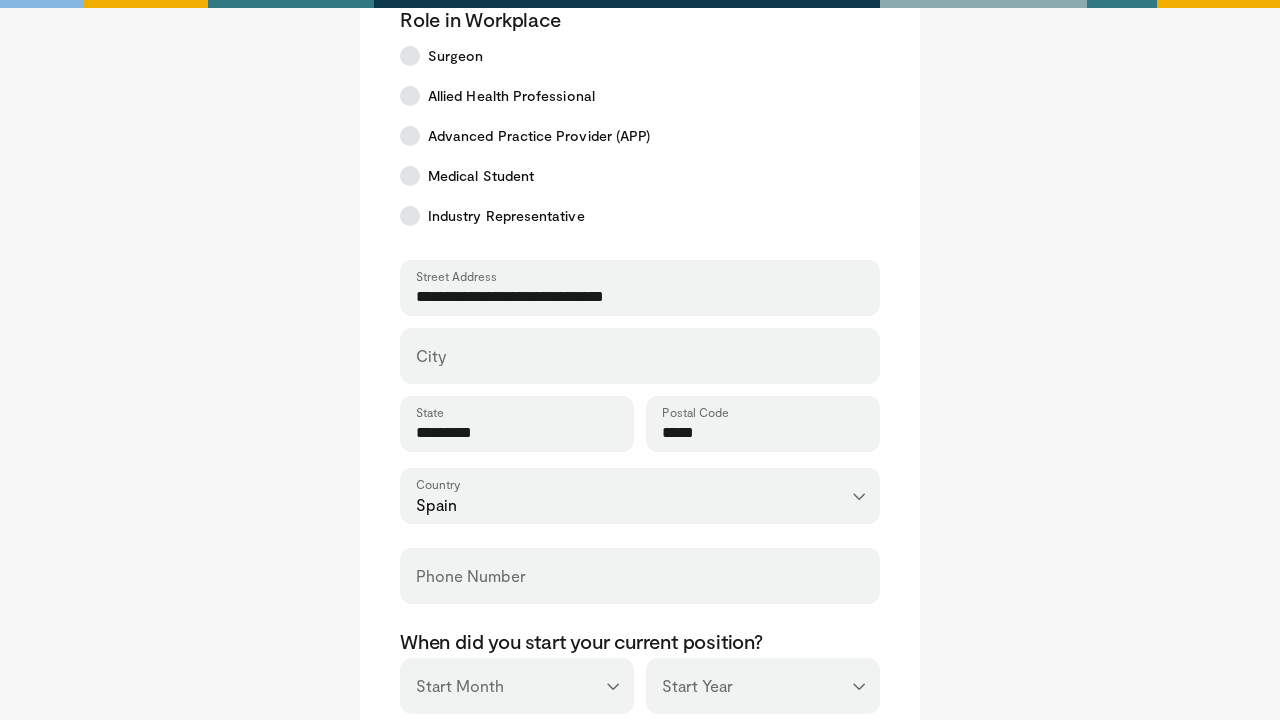 type on "********" 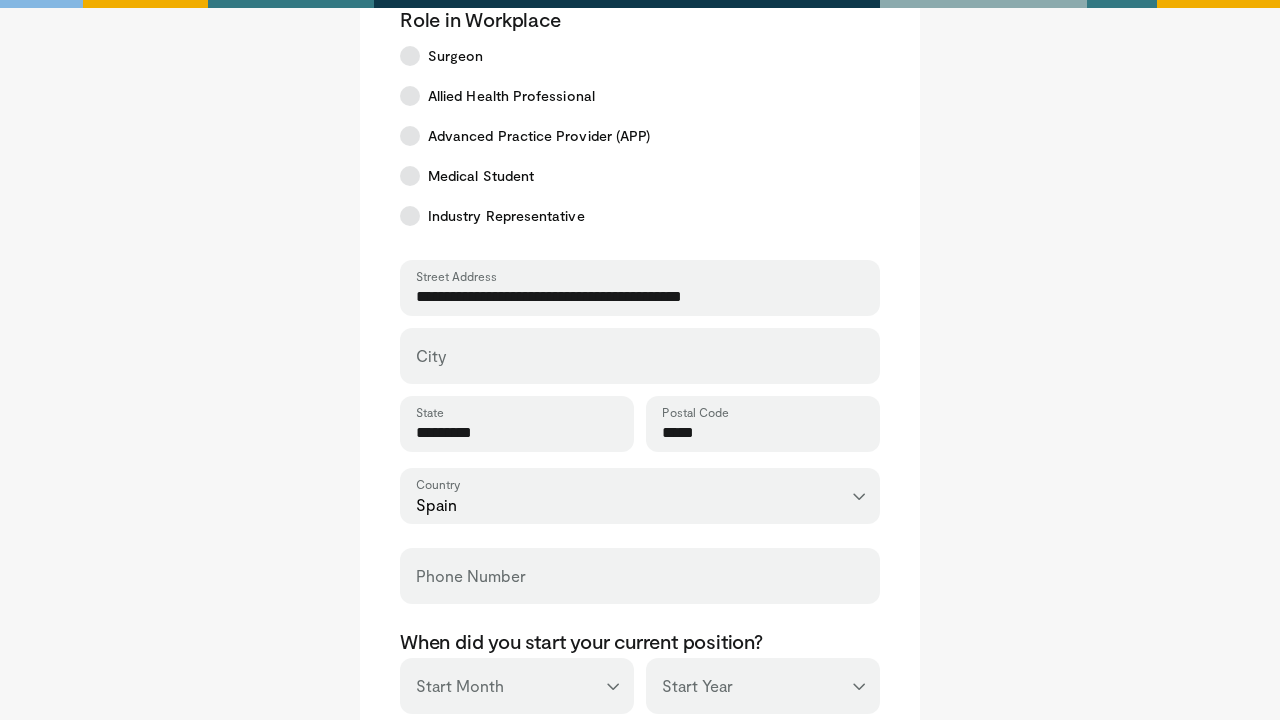 click on "**********" at bounding box center (640, 297) 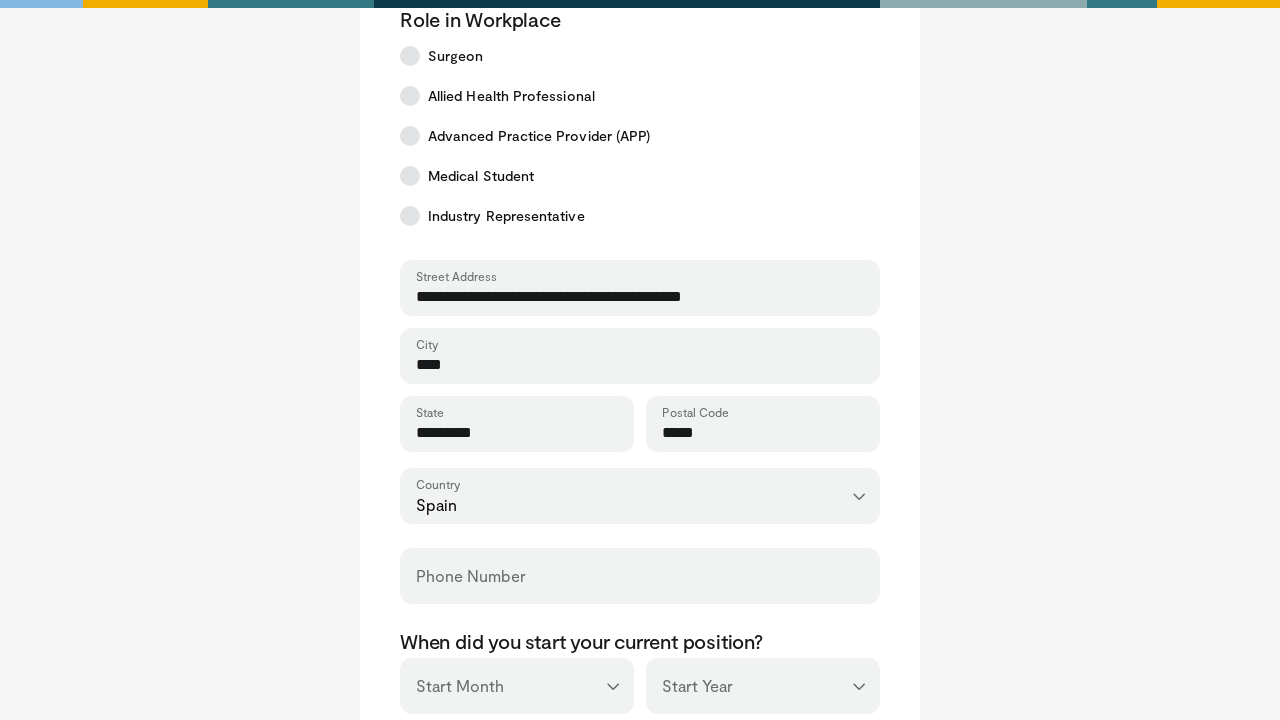 scroll, scrollTop: 550, scrollLeft: 0, axis: vertical 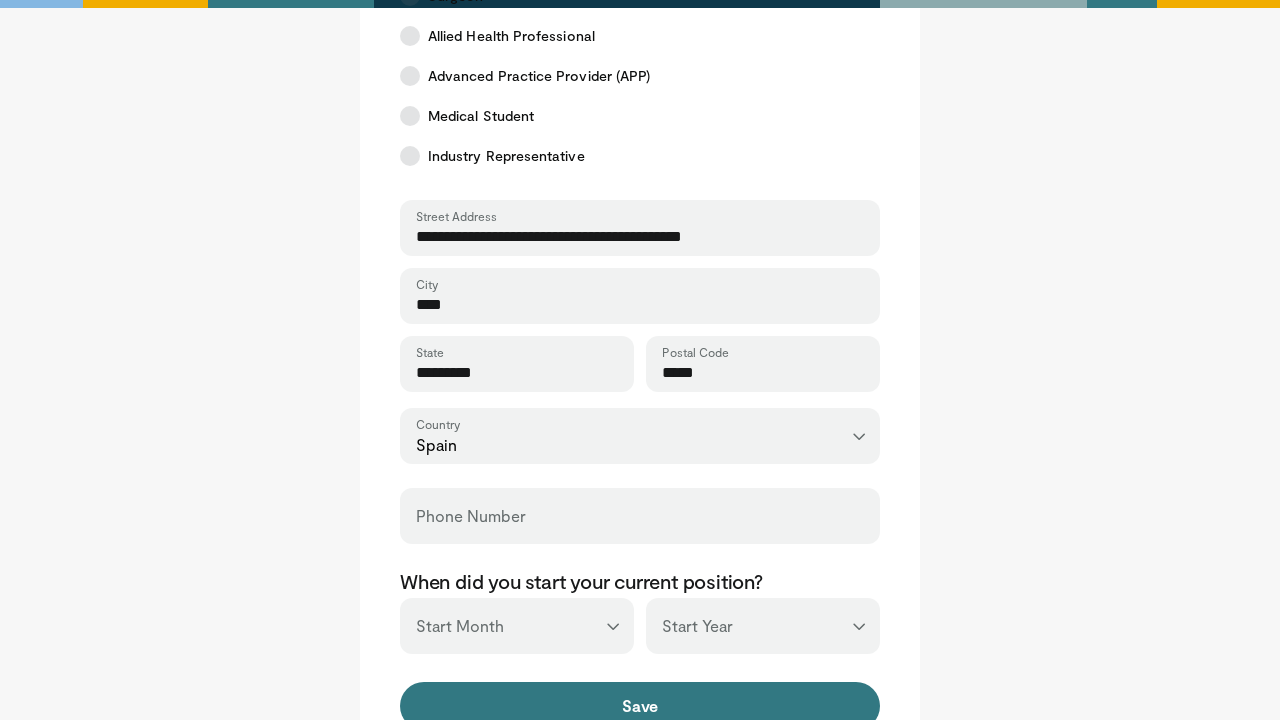 type on "****" 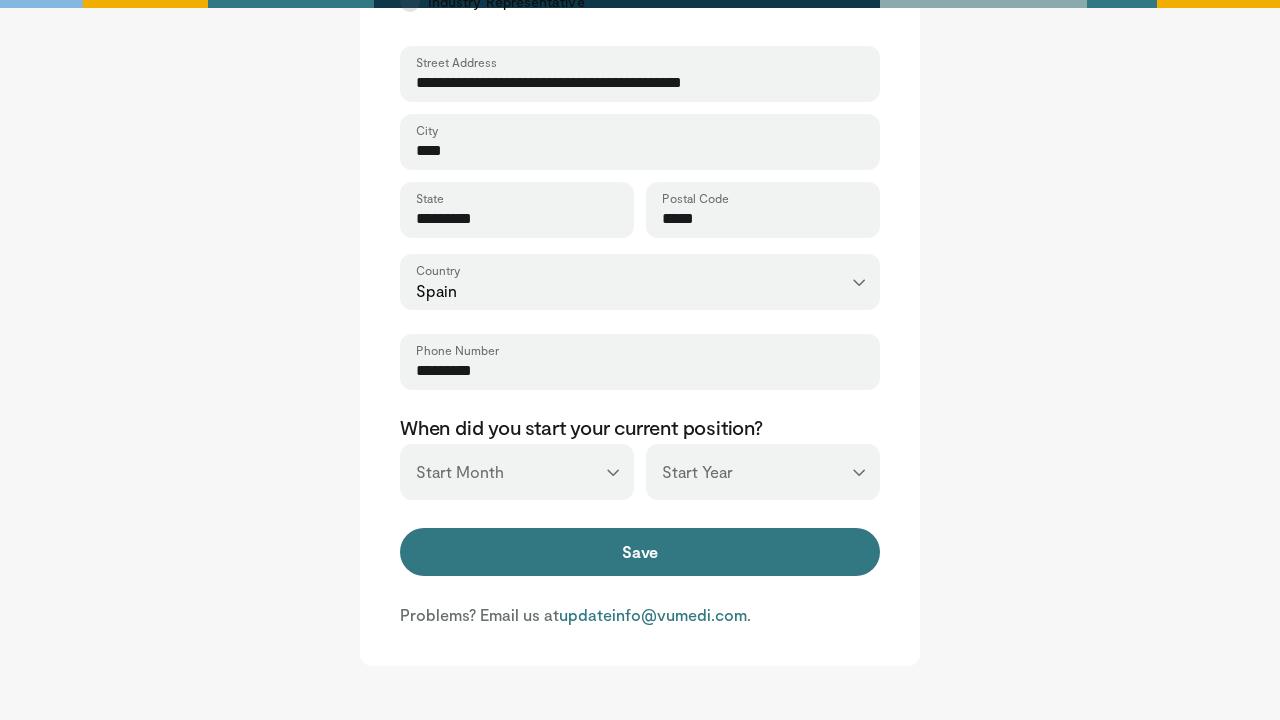 scroll, scrollTop: 707, scrollLeft: 0, axis: vertical 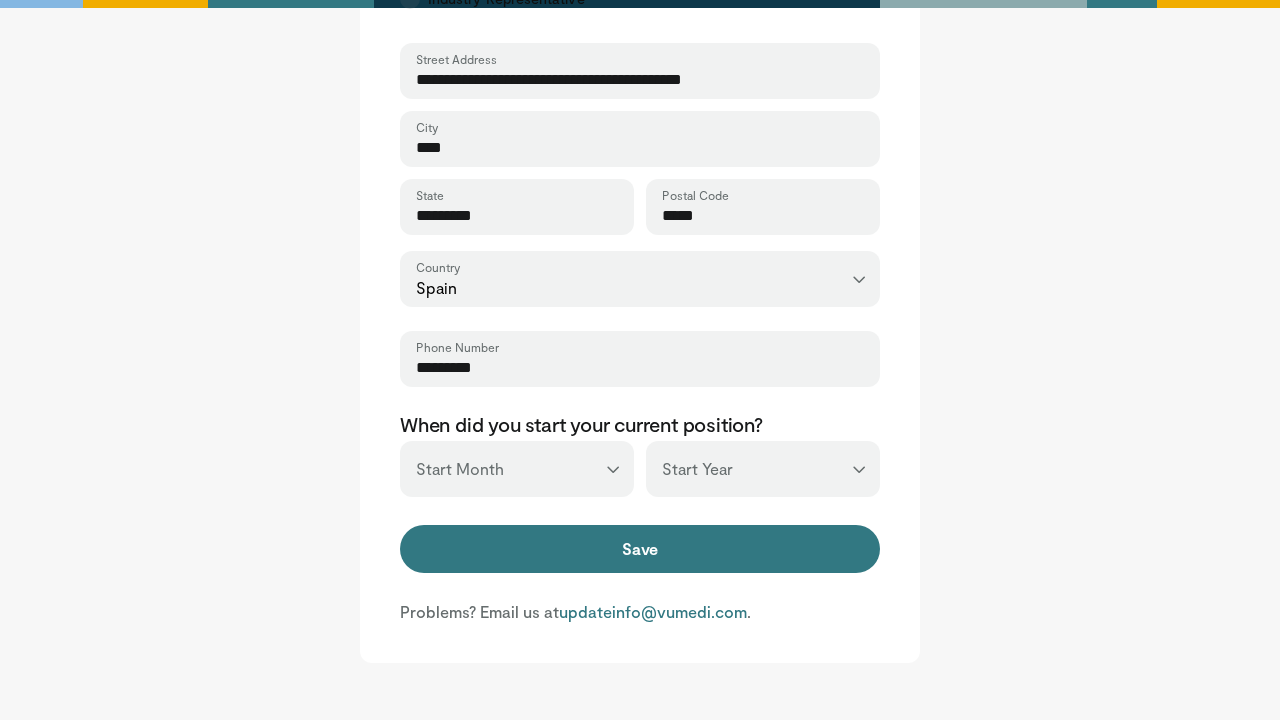 type on "*********" 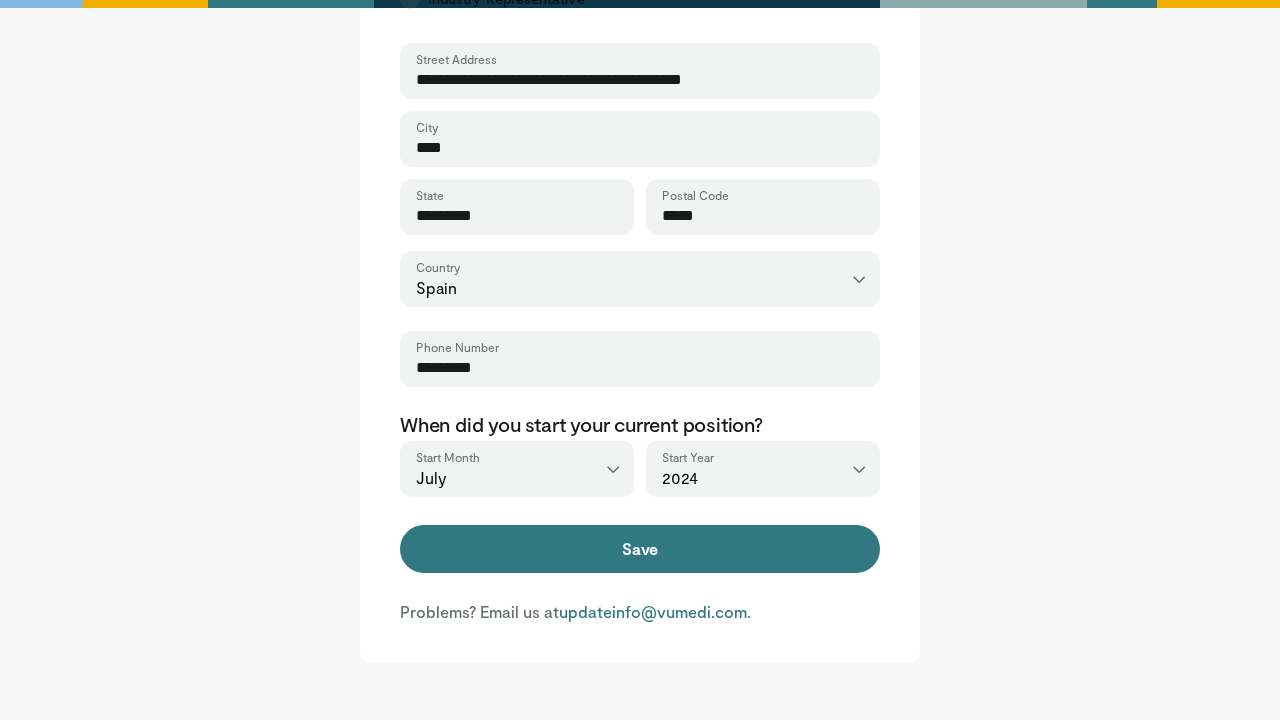 select on "****" 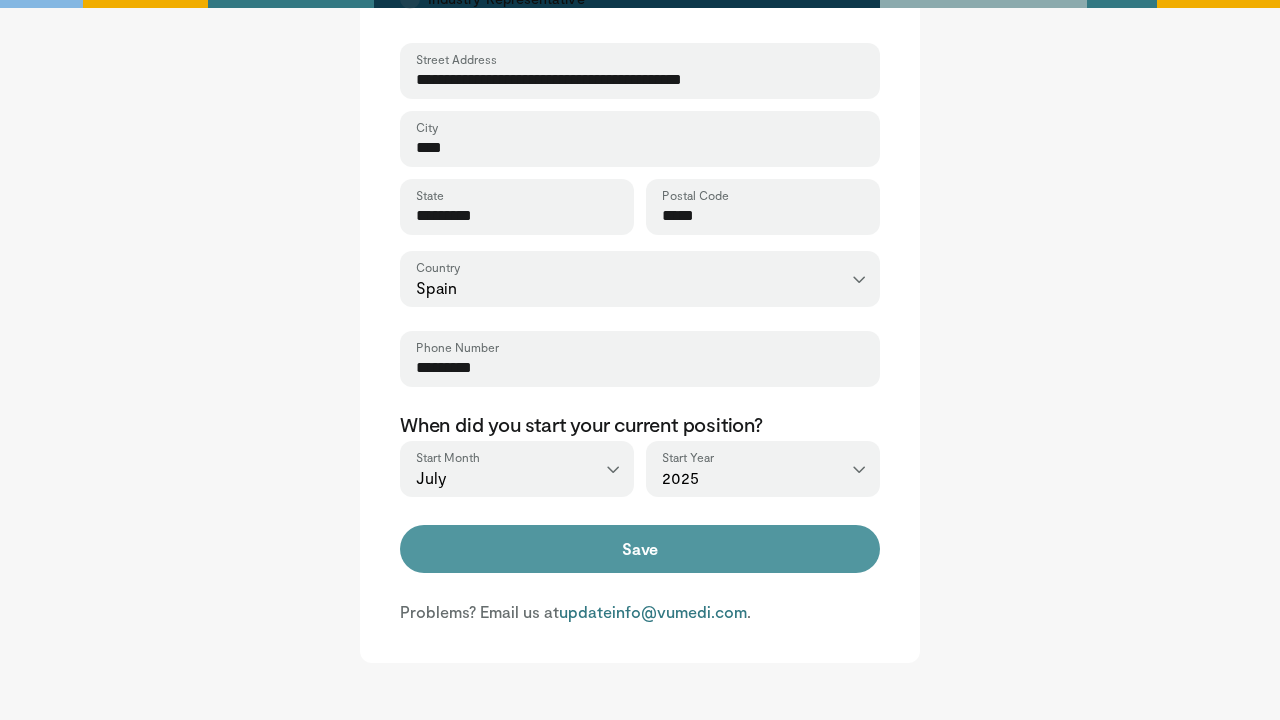 click on "Save" at bounding box center (640, 549) 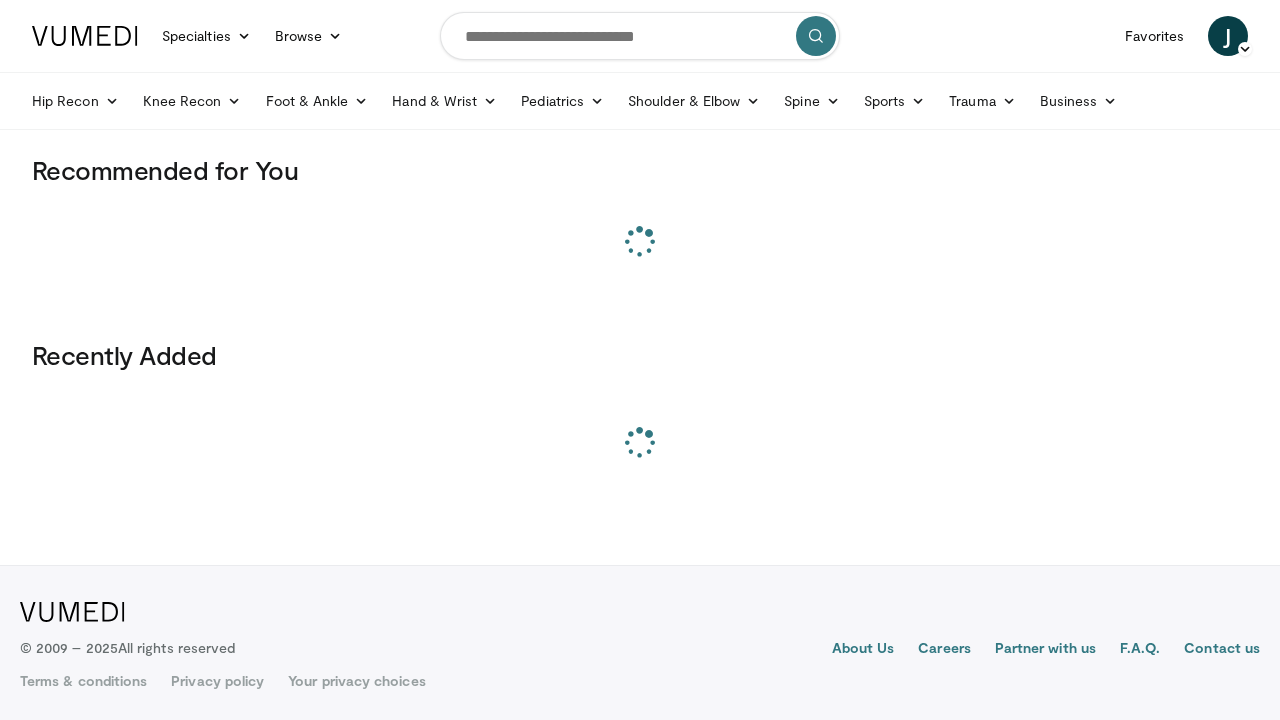 scroll, scrollTop: 0, scrollLeft: 0, axis: both 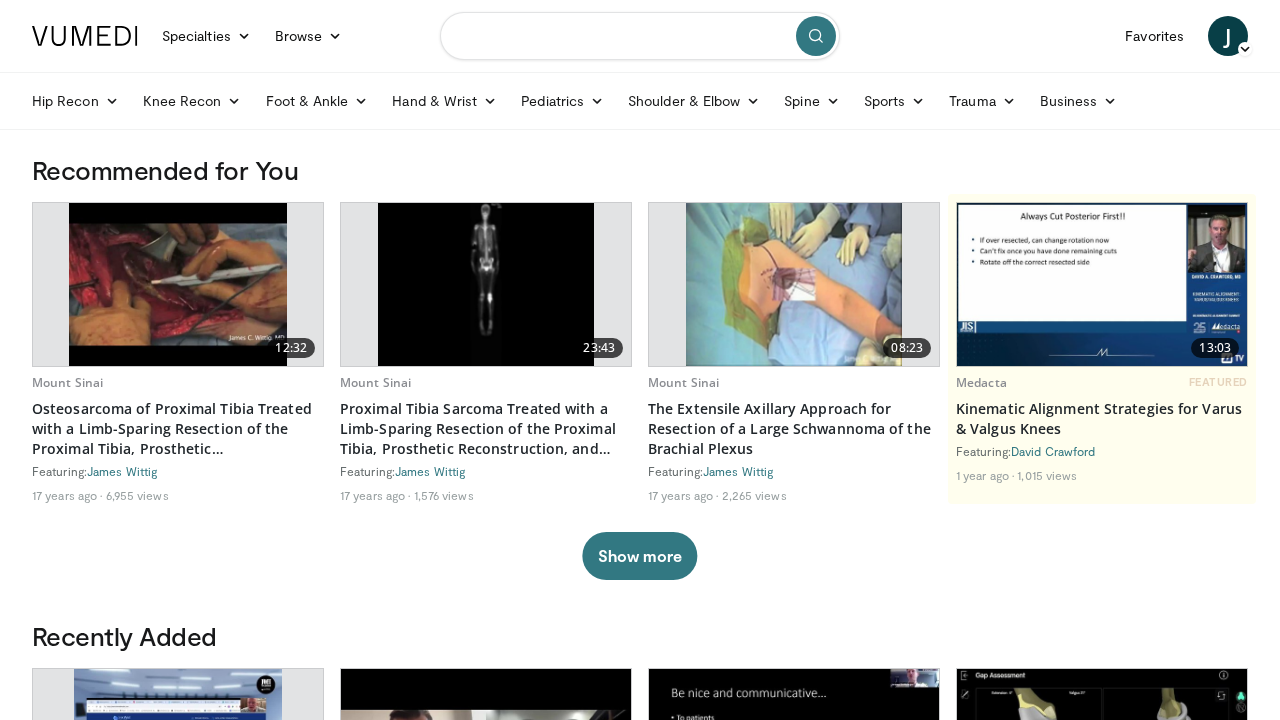 click at bounding box center [640, 36] 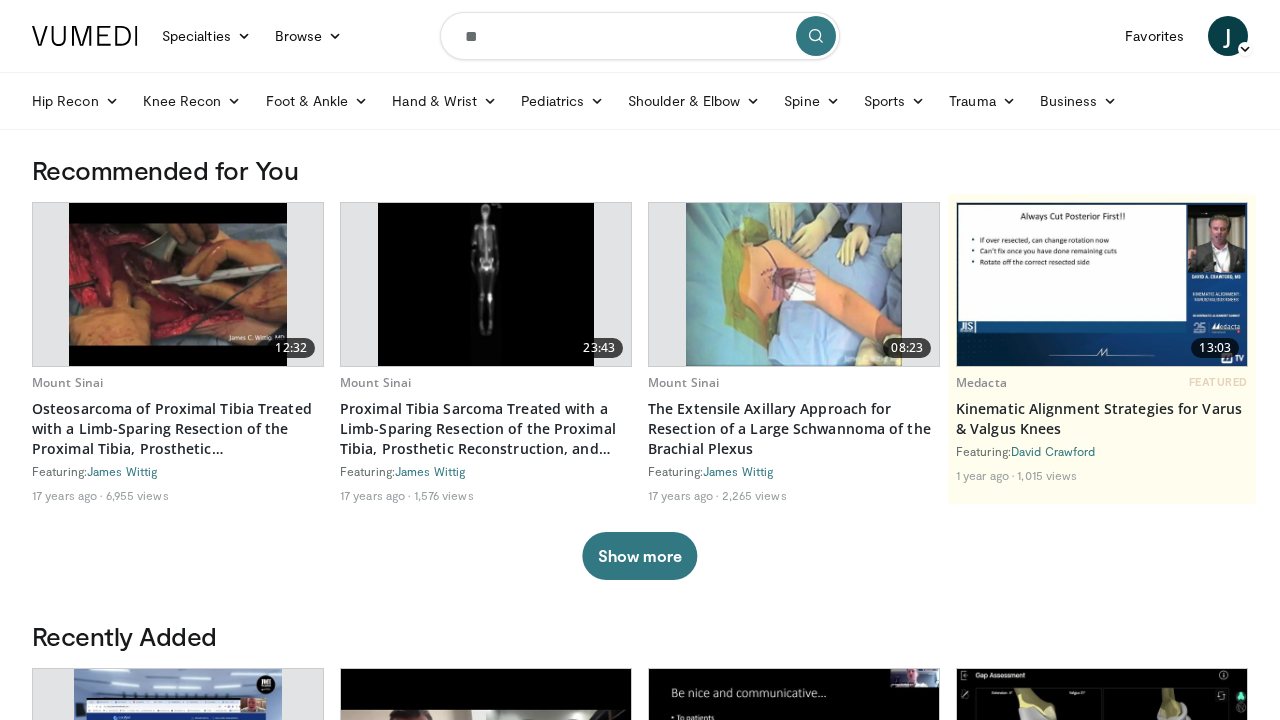 type on "***" 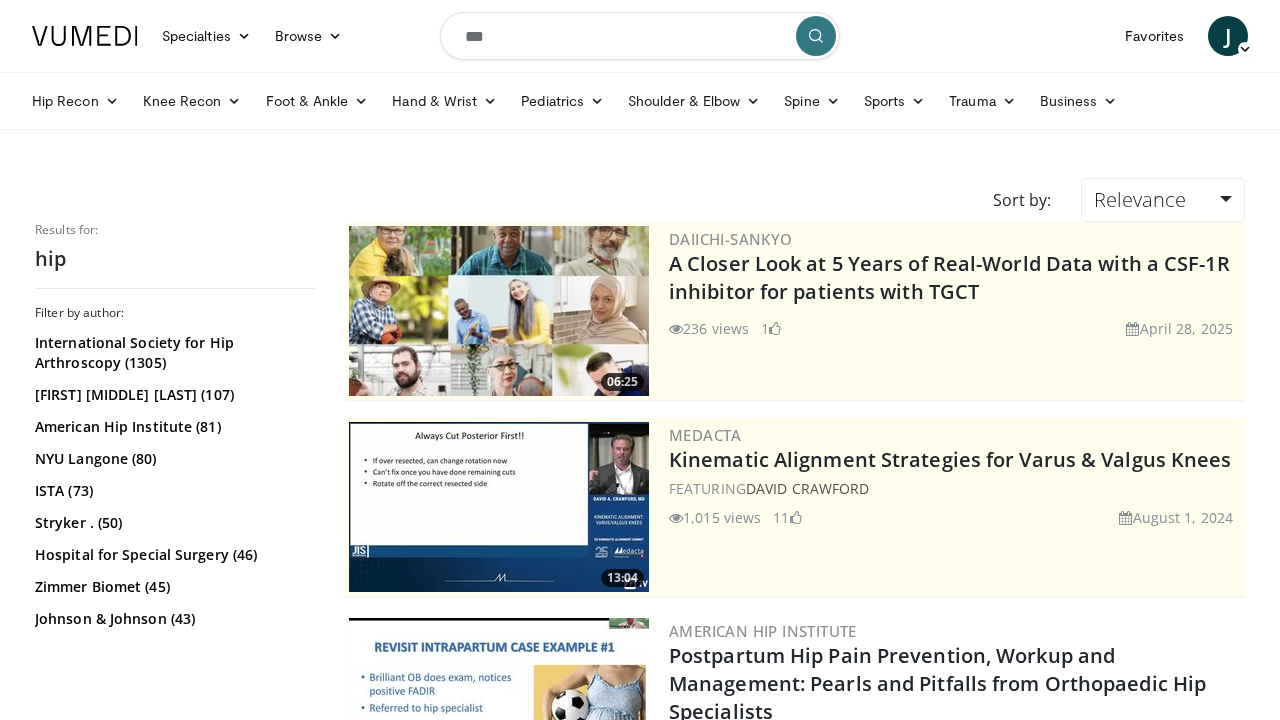 scroll, scrollTop: 0, scrollLeft: 0, axis: both 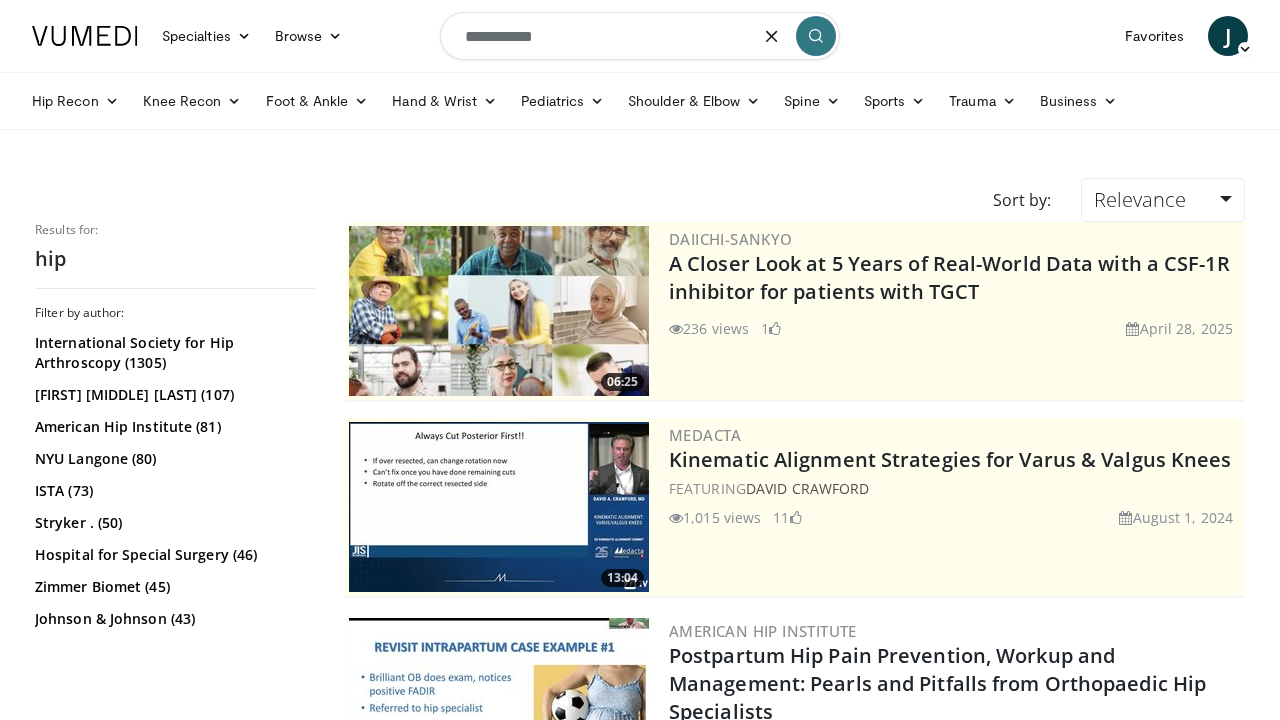 type on "**********" 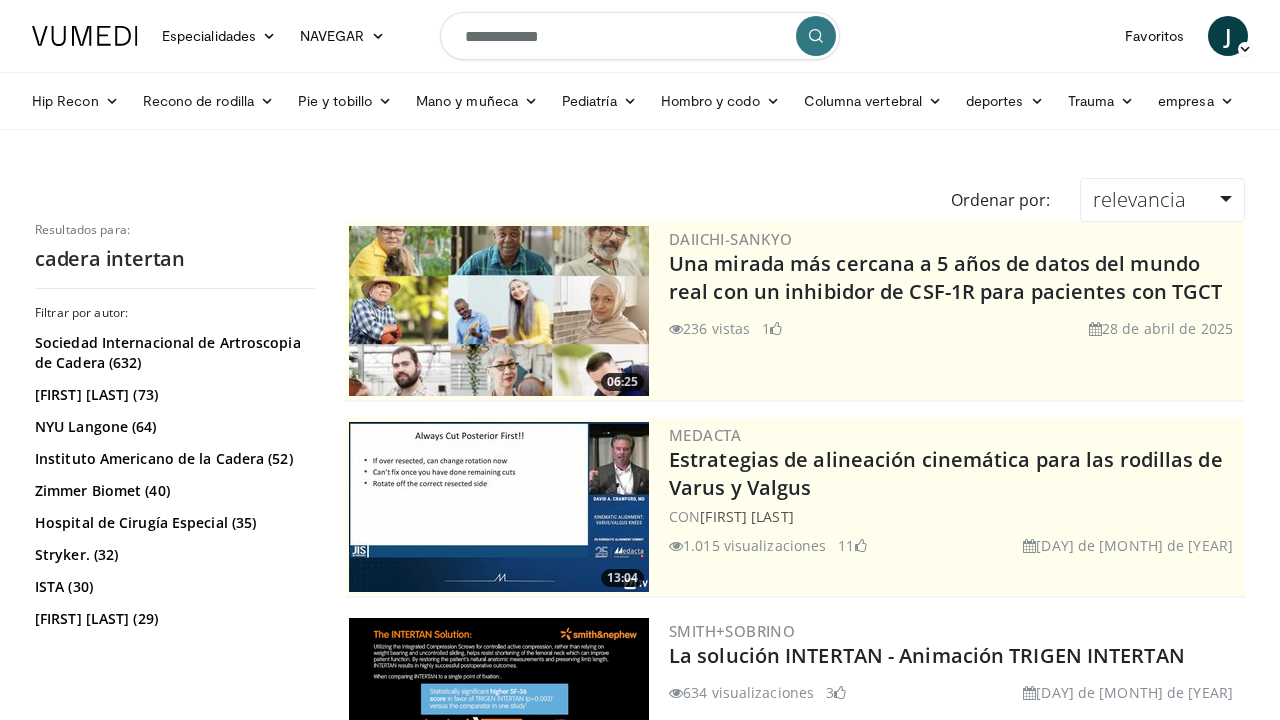scroll, scrollTop: 0, scrollLeft: 0, axis: both 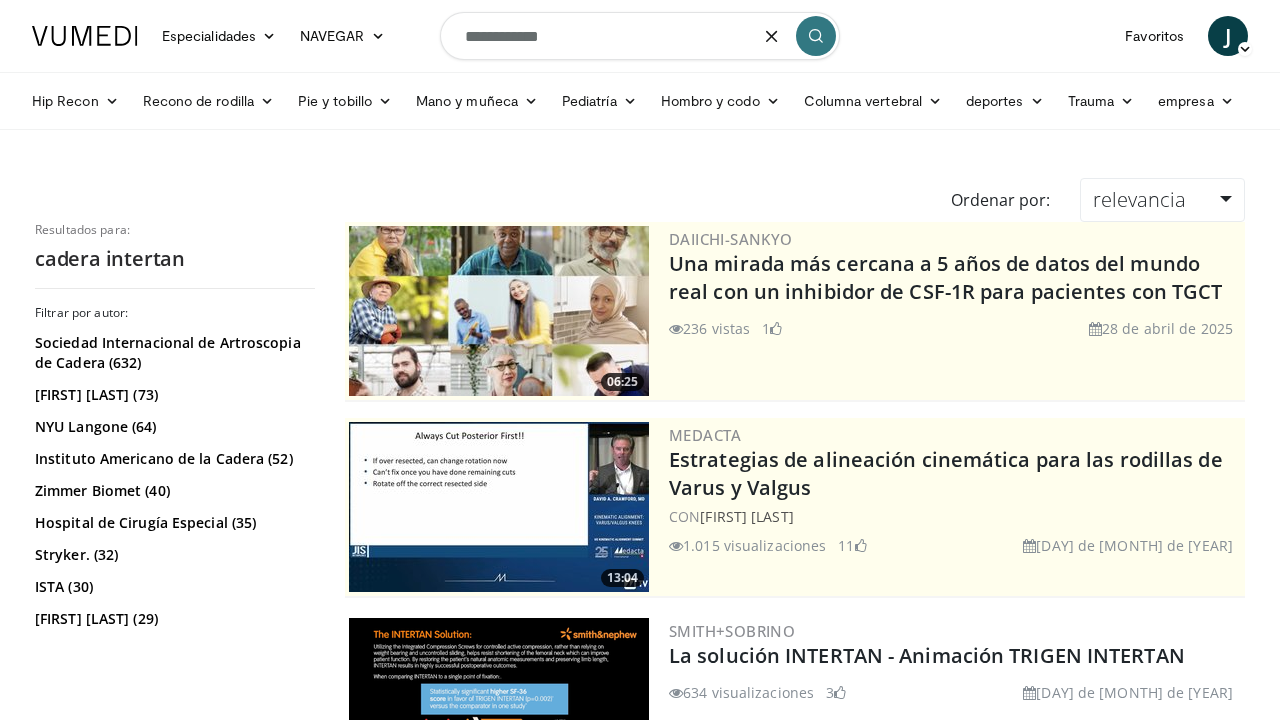 drag, startPoint x: 611, startPoint y: 36, endPoint x: 425, endPoint y: 16, distance: 187.07217 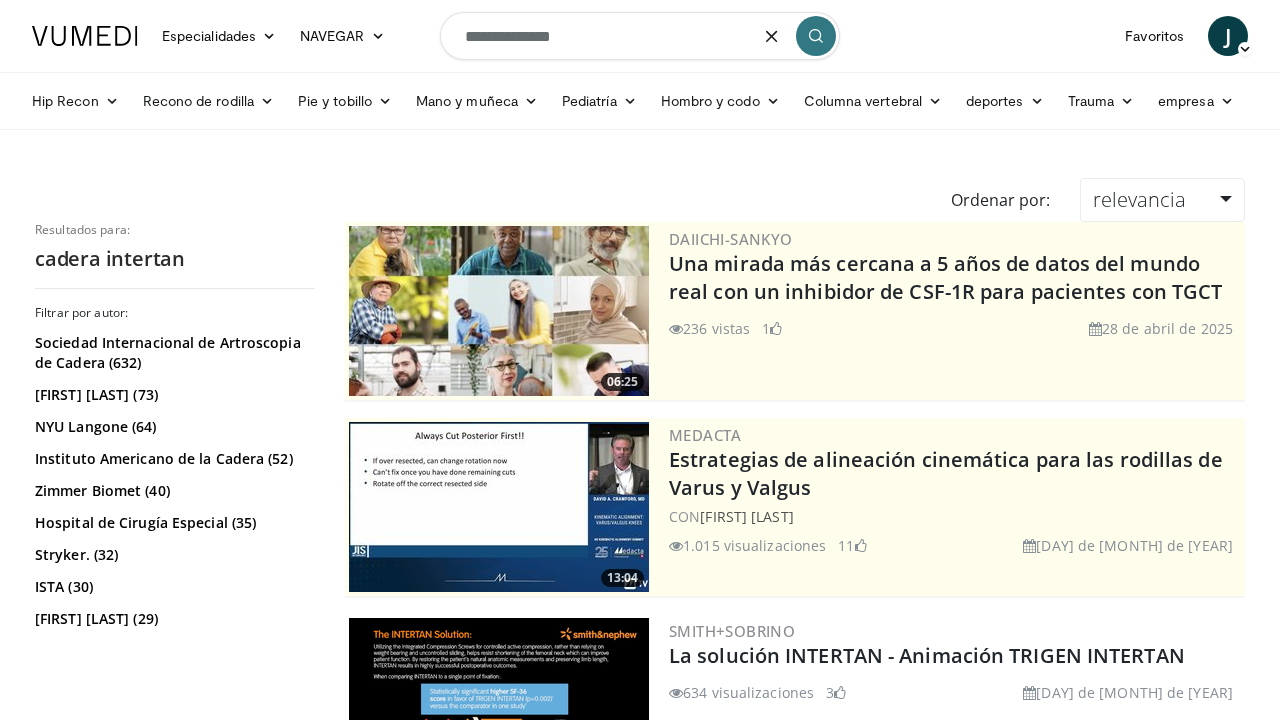 type on "**********" 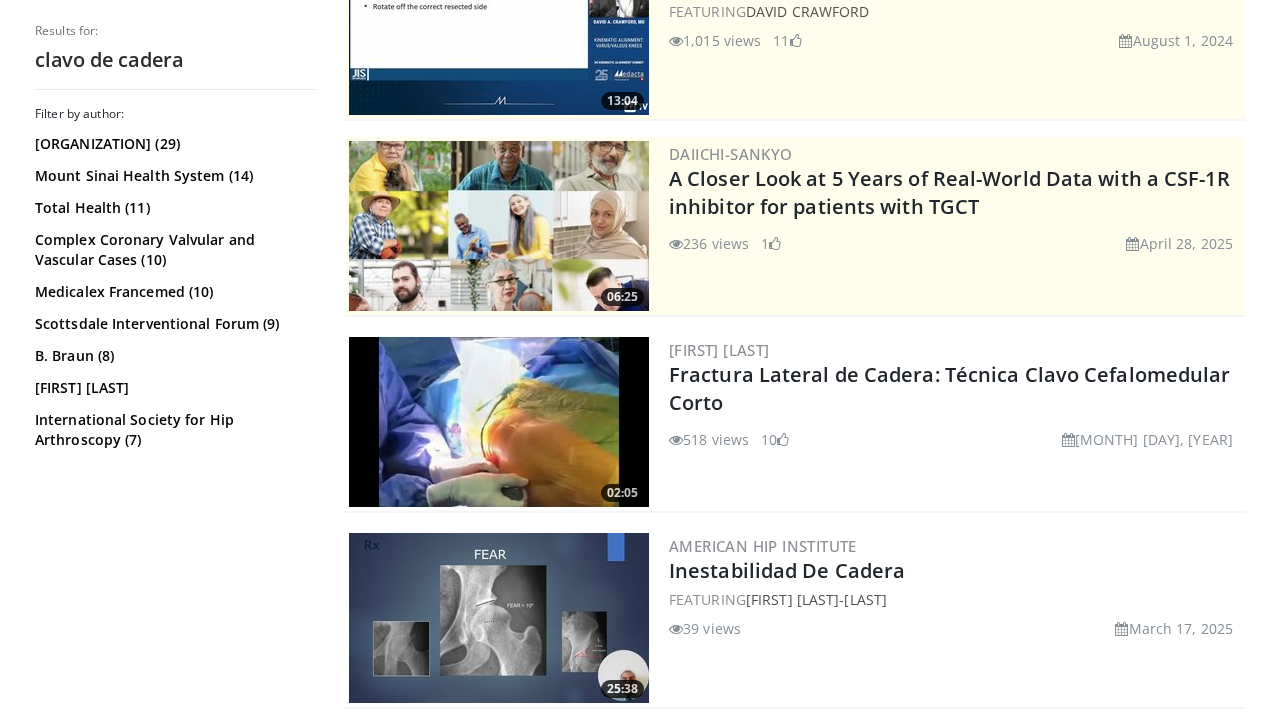 scroll, scrollTop: 282, scrollLeft: 0, axis: vertical 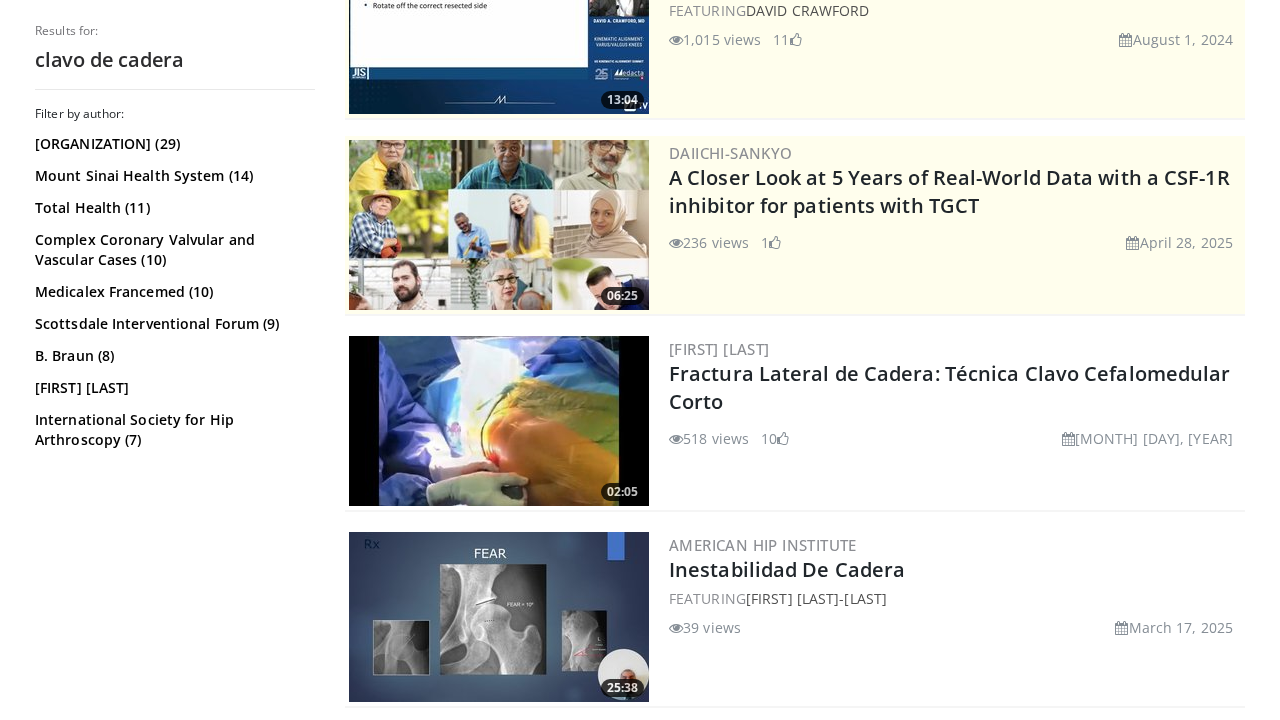 click at bounding box center (499, 421) 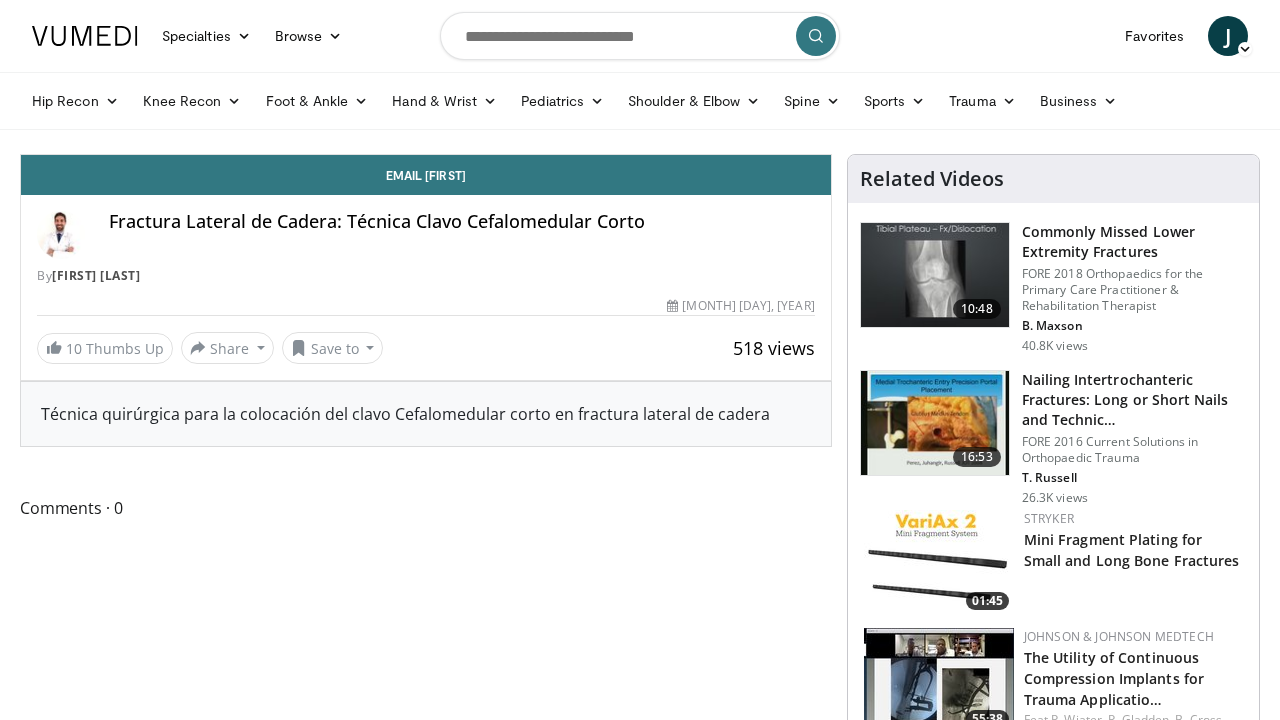 scroll, scrollTop: 0, scrollLeft: 0, axis: both 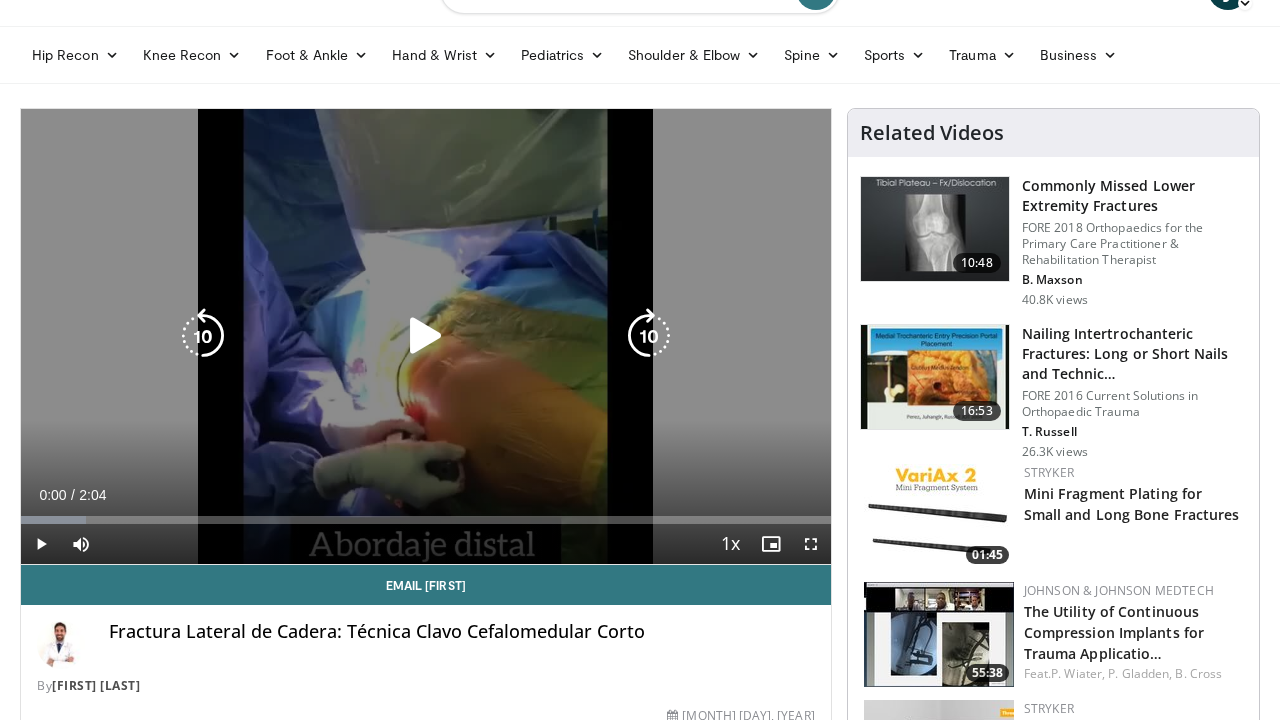 click at bounding box center (426, 336) 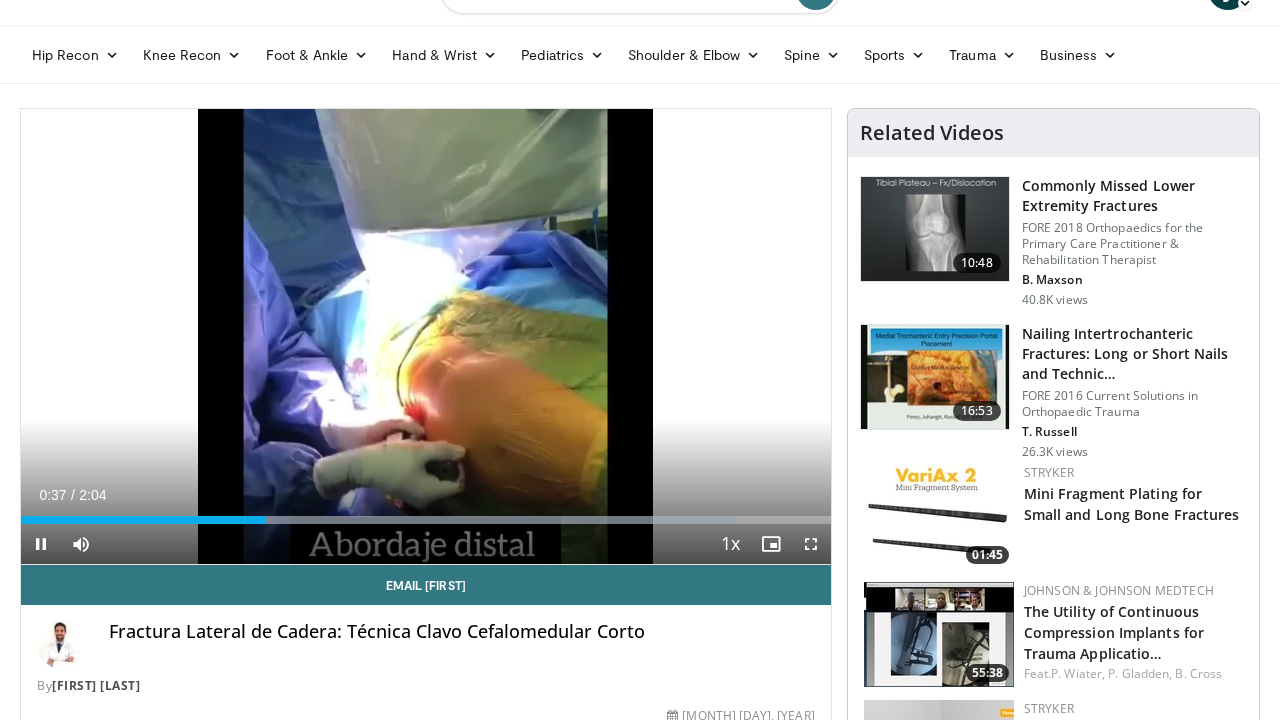 click on "Current Time  0:37 / Duration  2:04 Pause Skip Backward Skip Forward Mute Loaded :  88.38% 0:37 0:33 Stream Type  LIVE Seek to live, currently behind live LIVE   1x Playback Rate 0.5x 0.75x 1x , selected 1.25x 1.5x 1.75x 2x Chapters Chapters Descriptions descriptions off , selected Captions captions off , selected Audio Track en (Main) , selected Fullscreen Enable picture-in-picture mode" at bounding box center [426, 544] 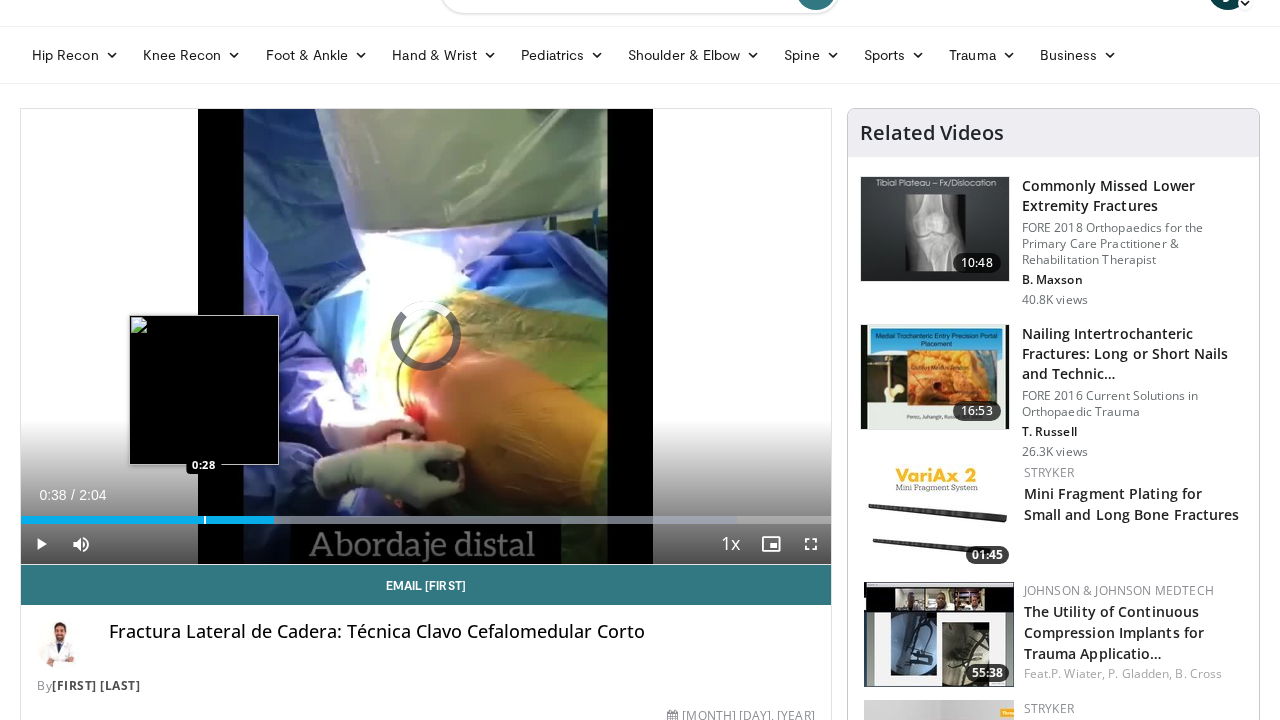 click at bounding box center [205, 520] 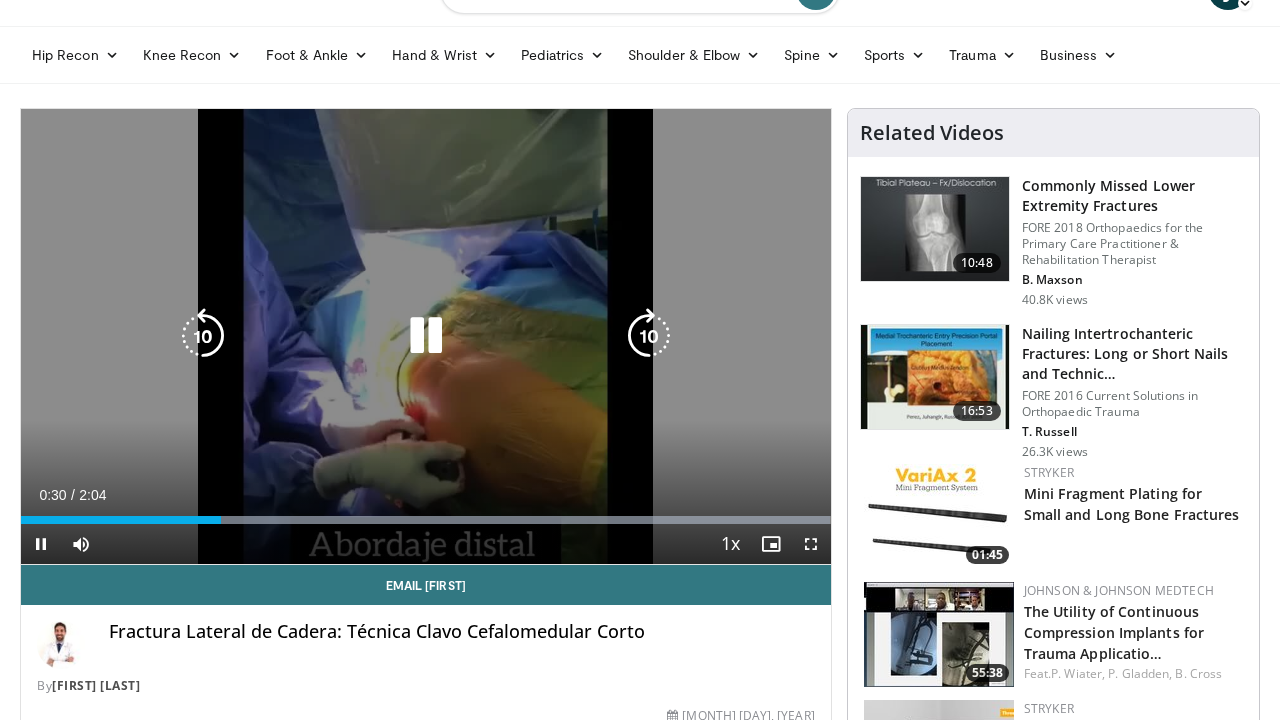 click at bounding box center (426, 336) 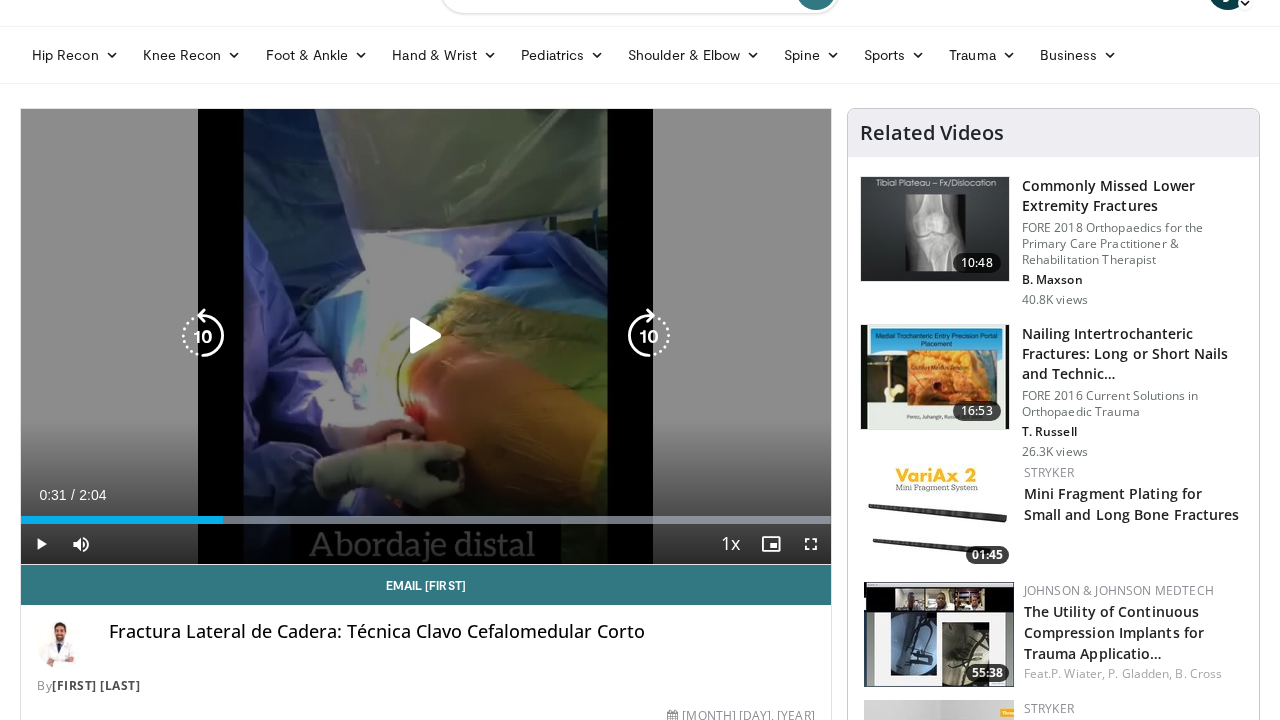 click on "10 seconds
Tap to unmute" at bounding box center (426, 336) 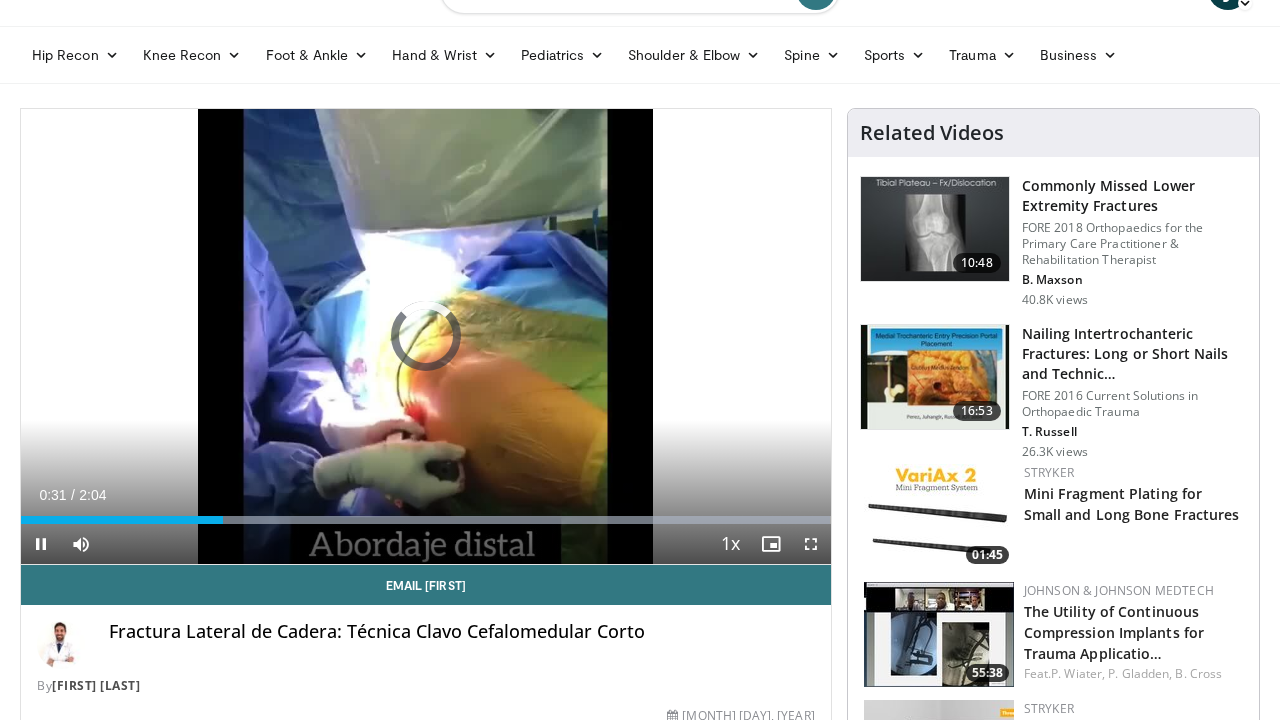 click at bounding box center [41, 544] 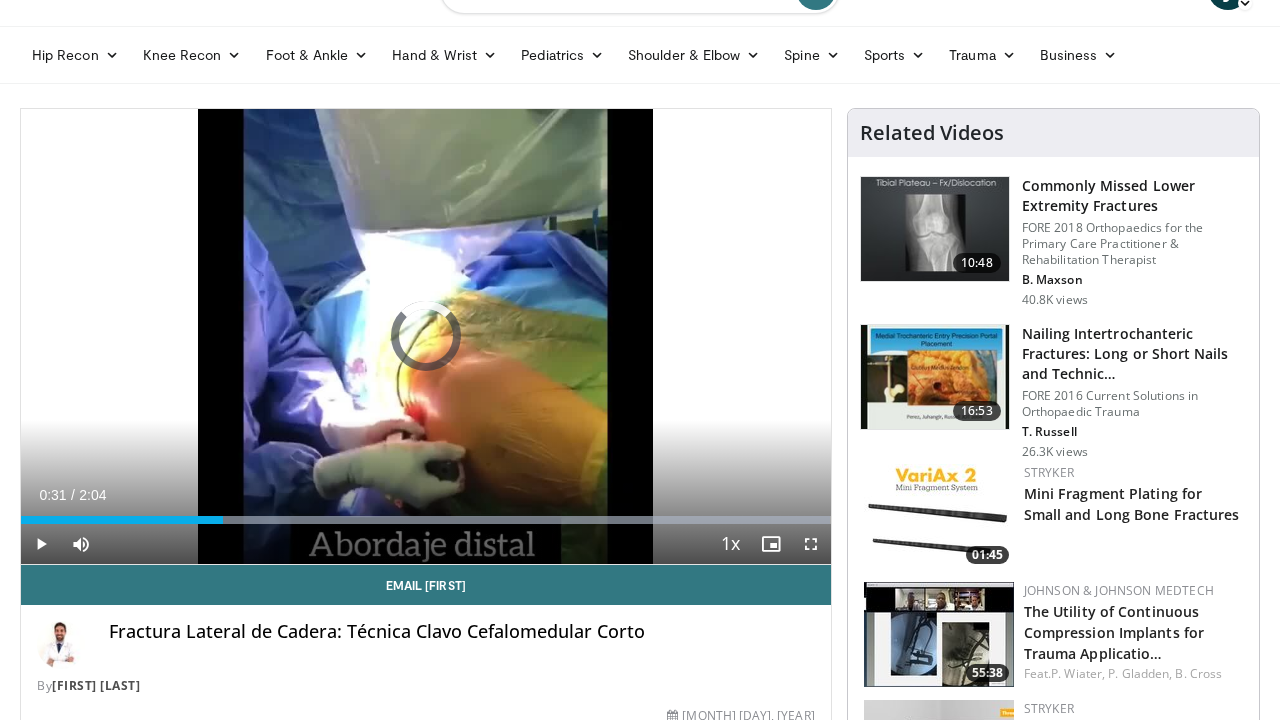 click at bounding box center [41, 544] 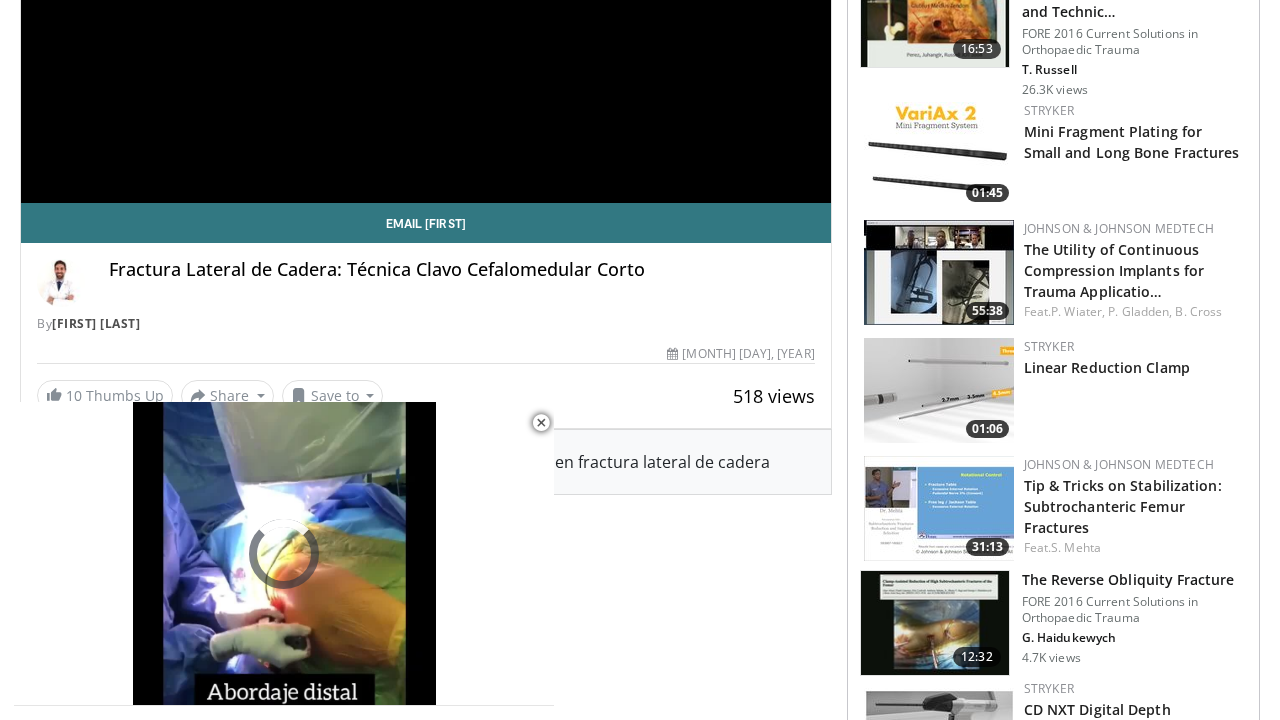 scroll, scrollTop: 417, scrollLeft: 0, axis: vertical 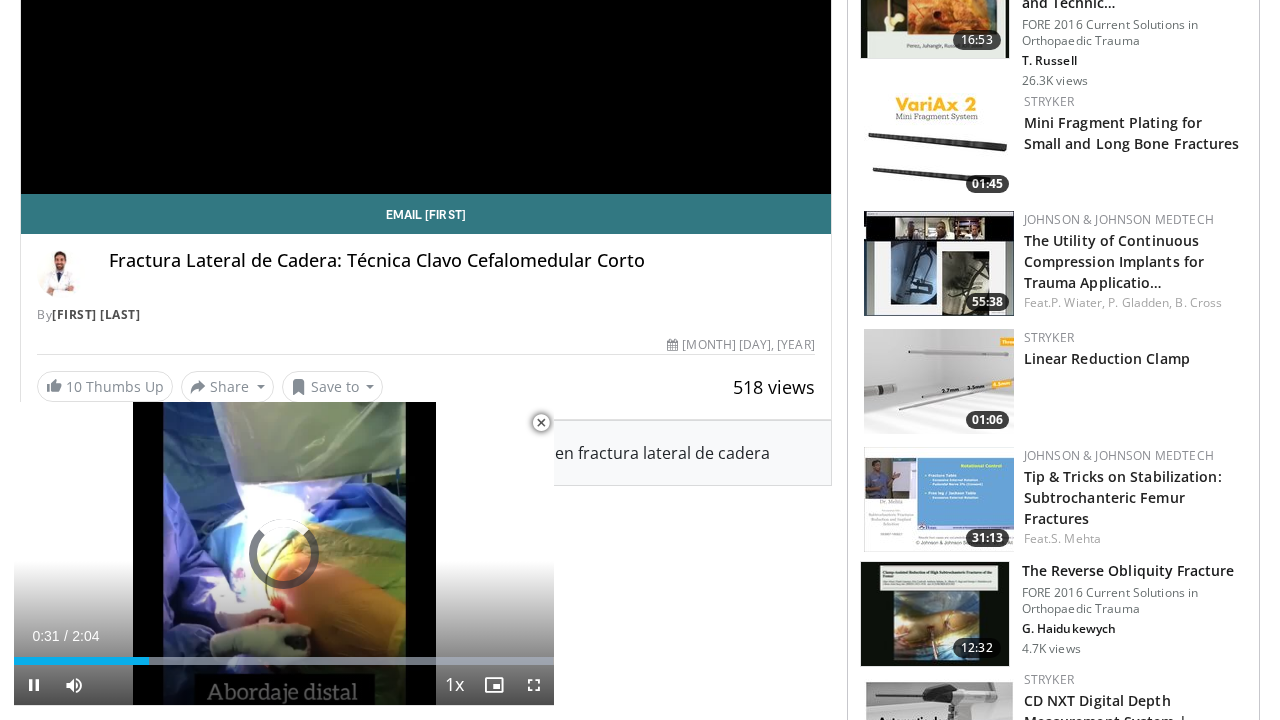 click at bounding box center [541, 423] 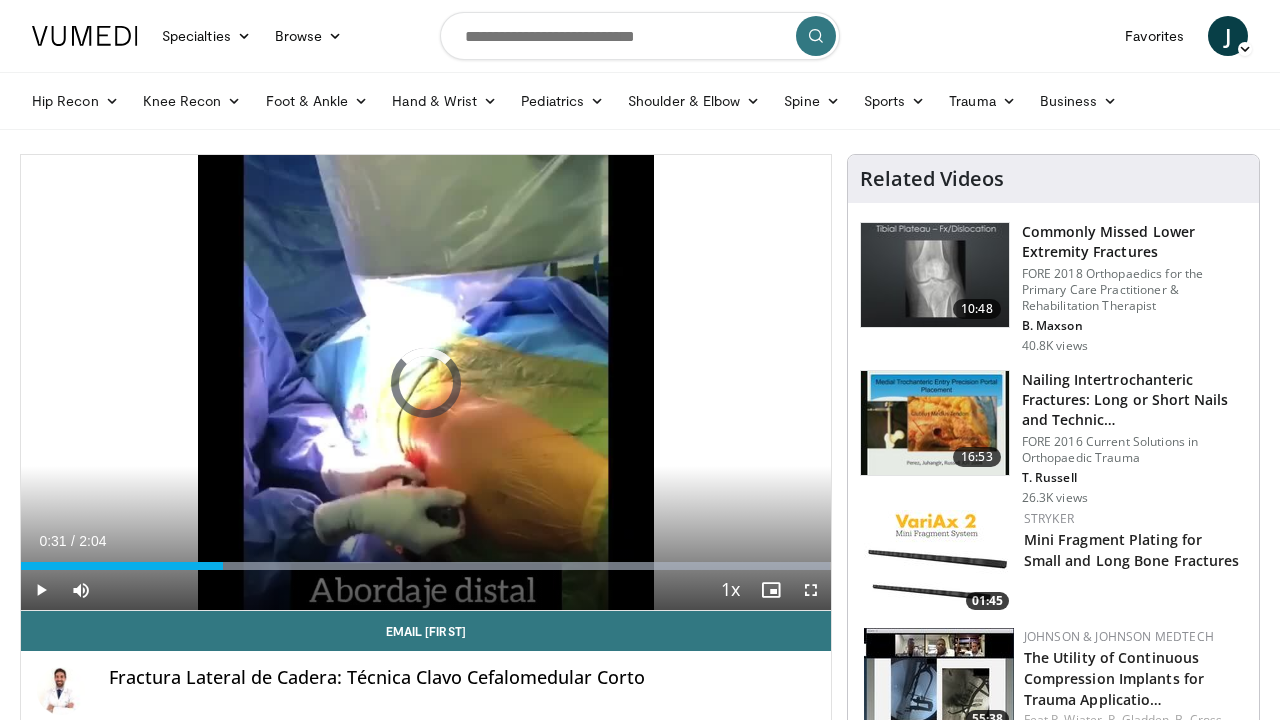 scroll, scrollTop: 0, scrollLeft: 0, axis: both 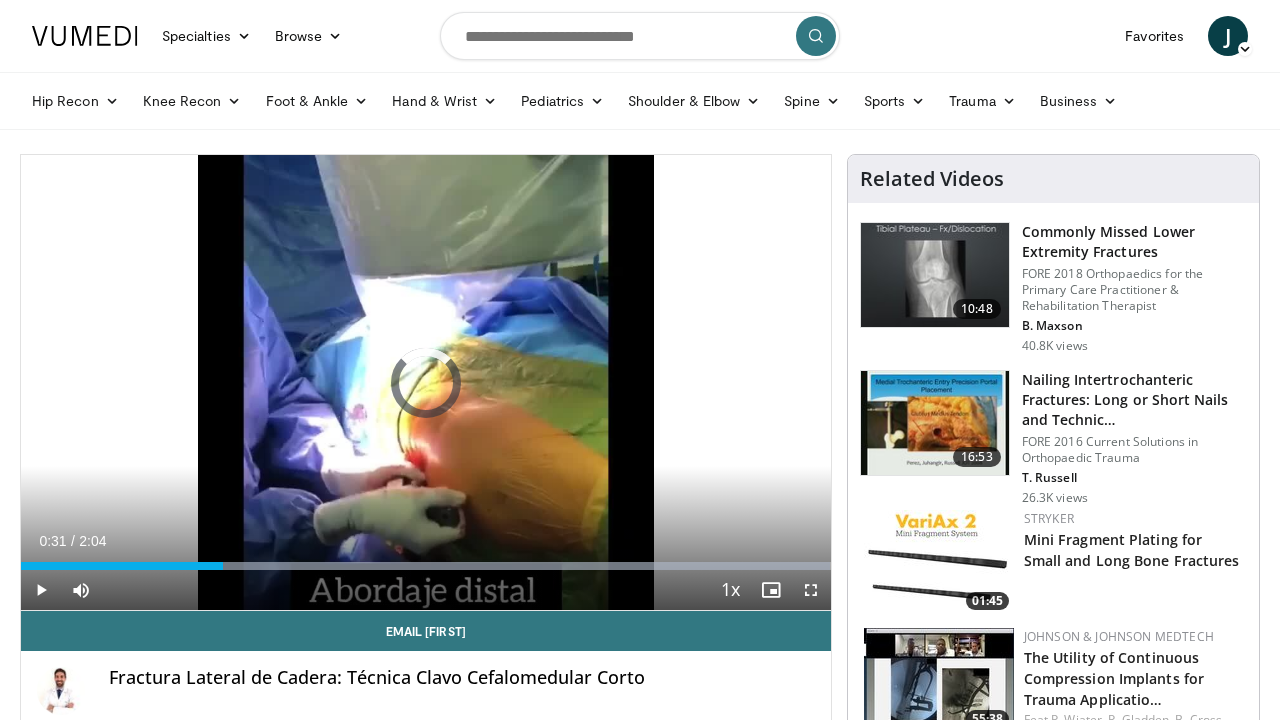 click at bounding box center [41, 590] 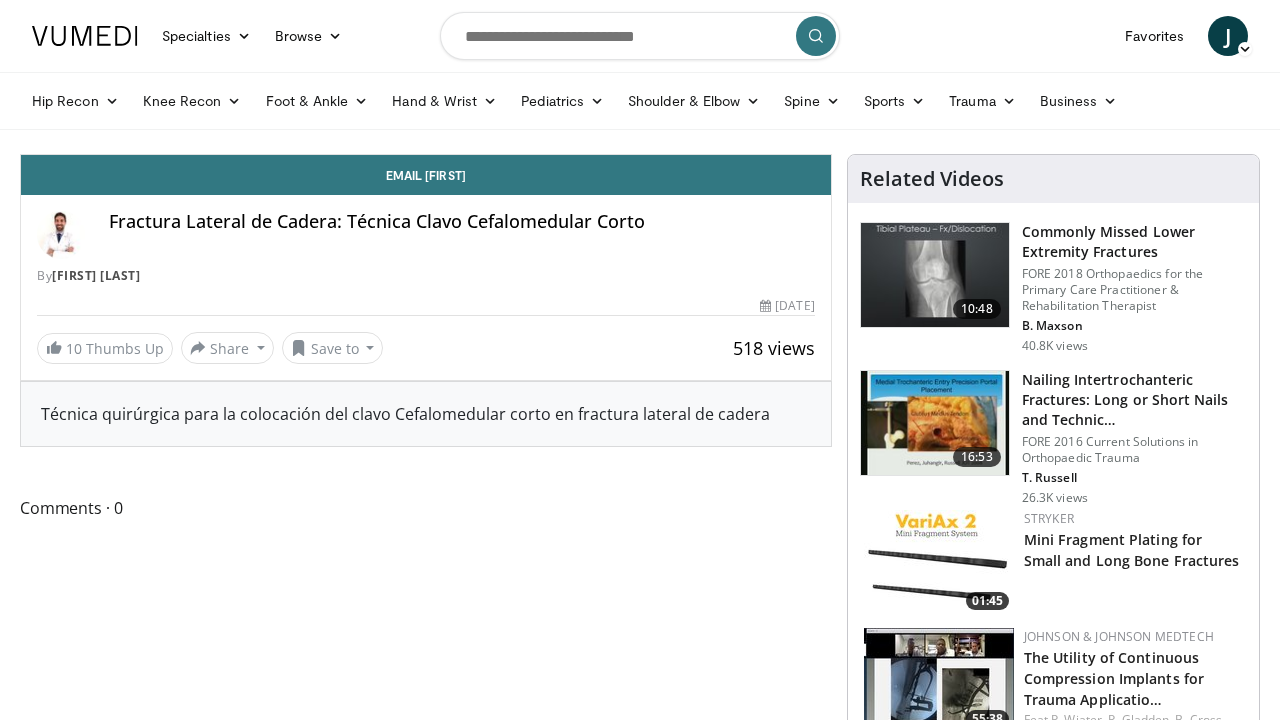 scroll, scrollTop: 0, scrollLeft: 0, axis: both 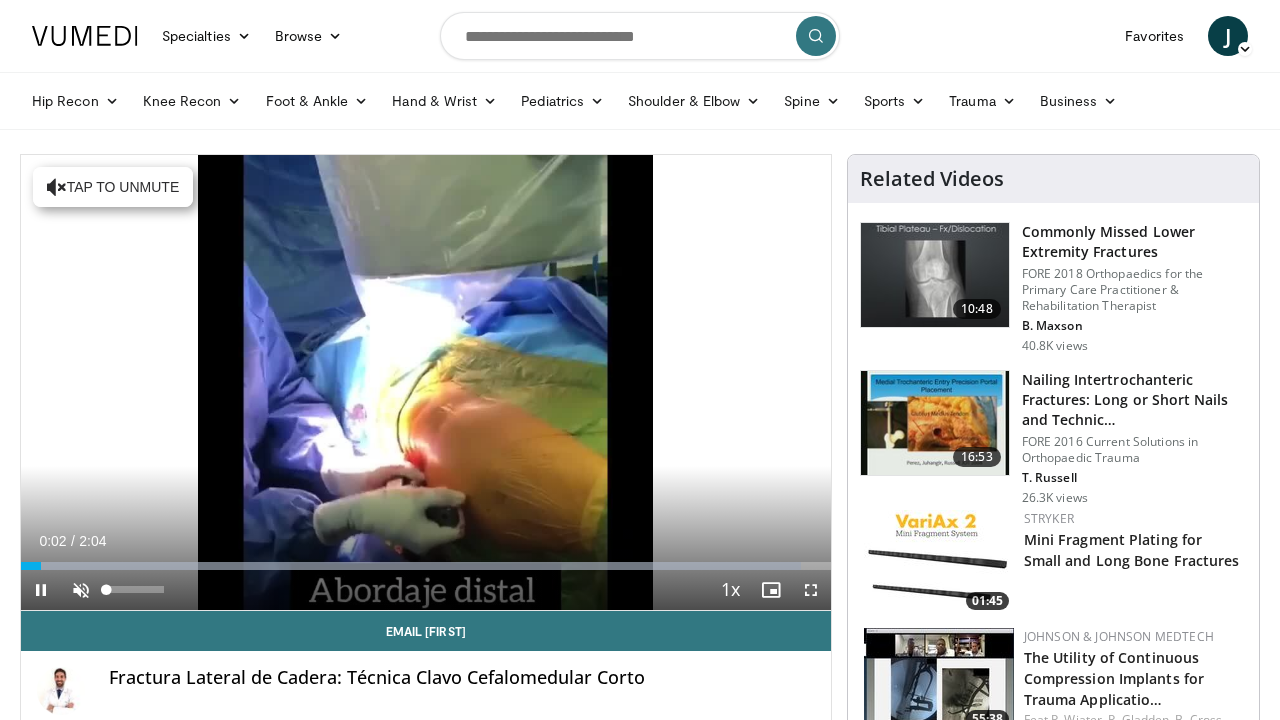 click at bounding box center [81, 590] 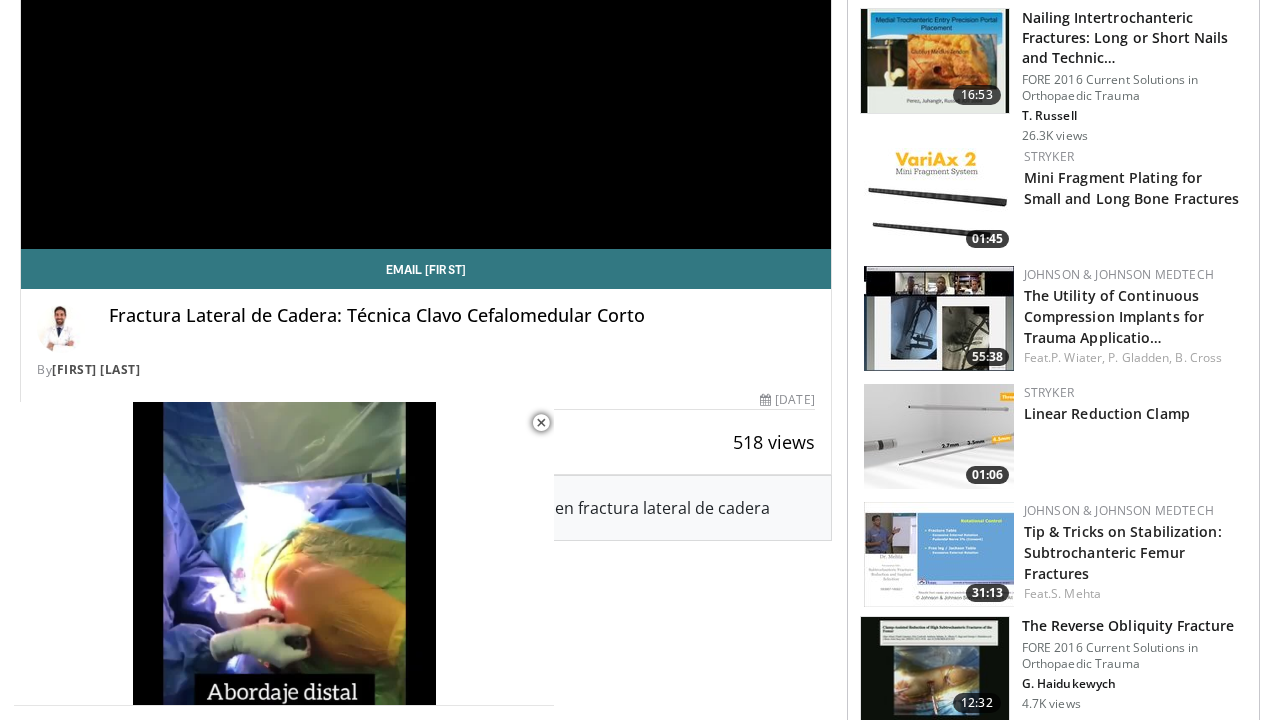 scroll, scrollTop: 366, scrollLeft: 0, axis: vertical 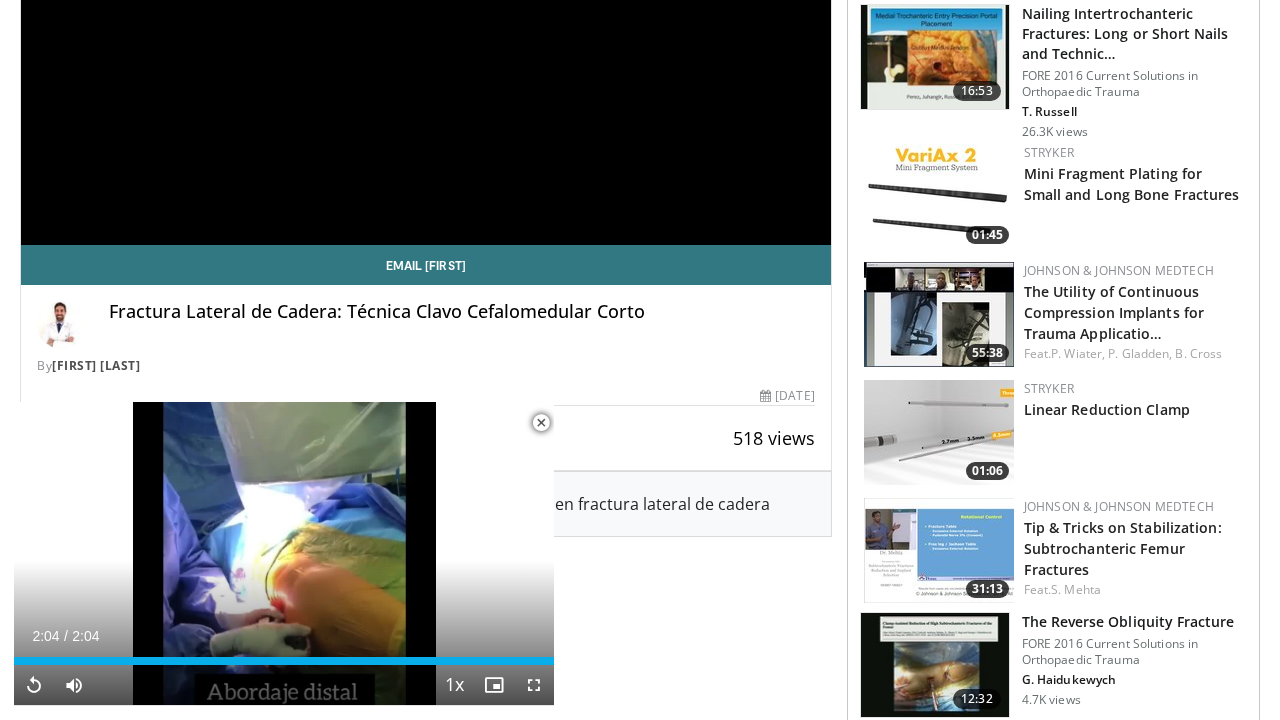 click at bounding box center [541, 423] 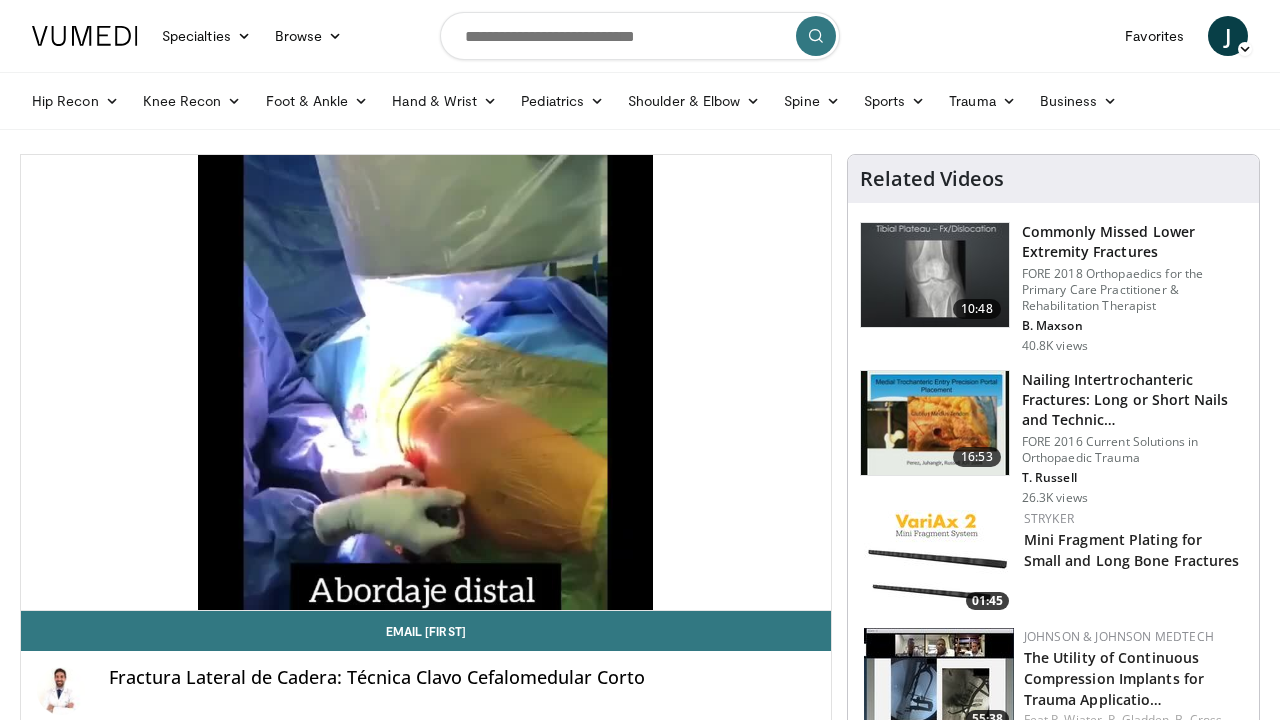scroll, scrollTop: 0, scrollLeft: 0, axis: both 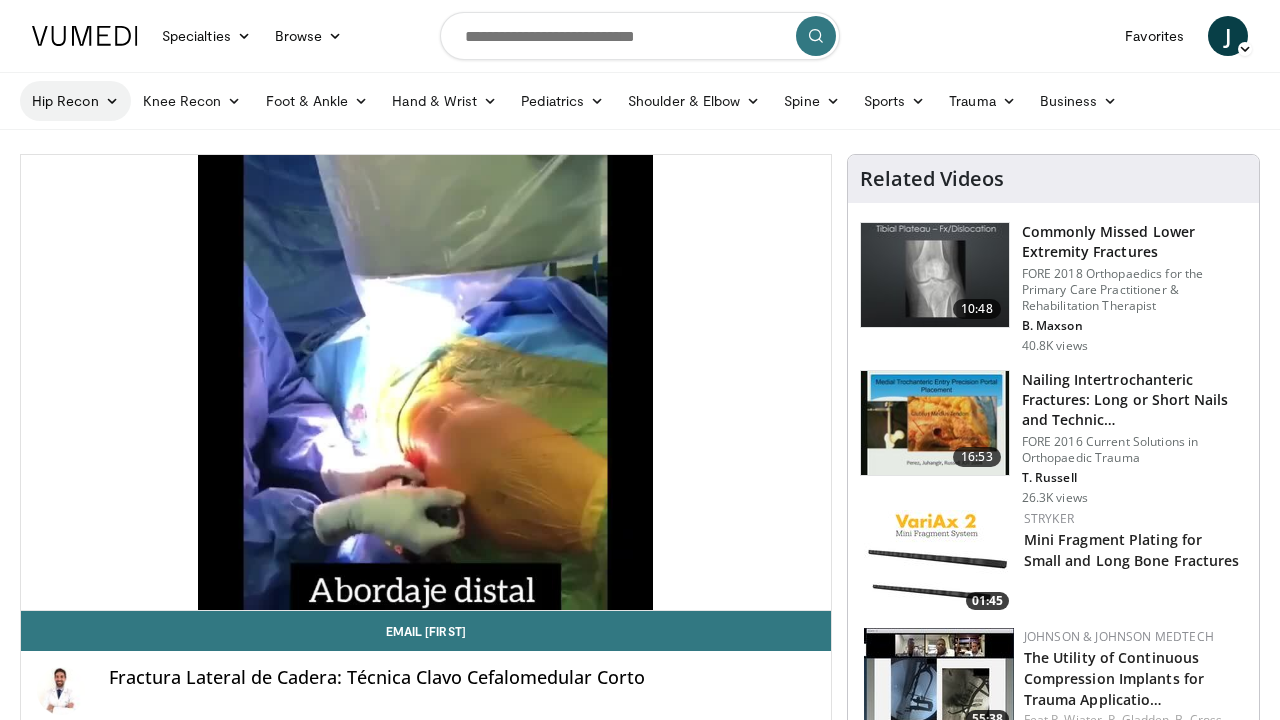 click on "Hip Recon" at bounding box center (75, 101) 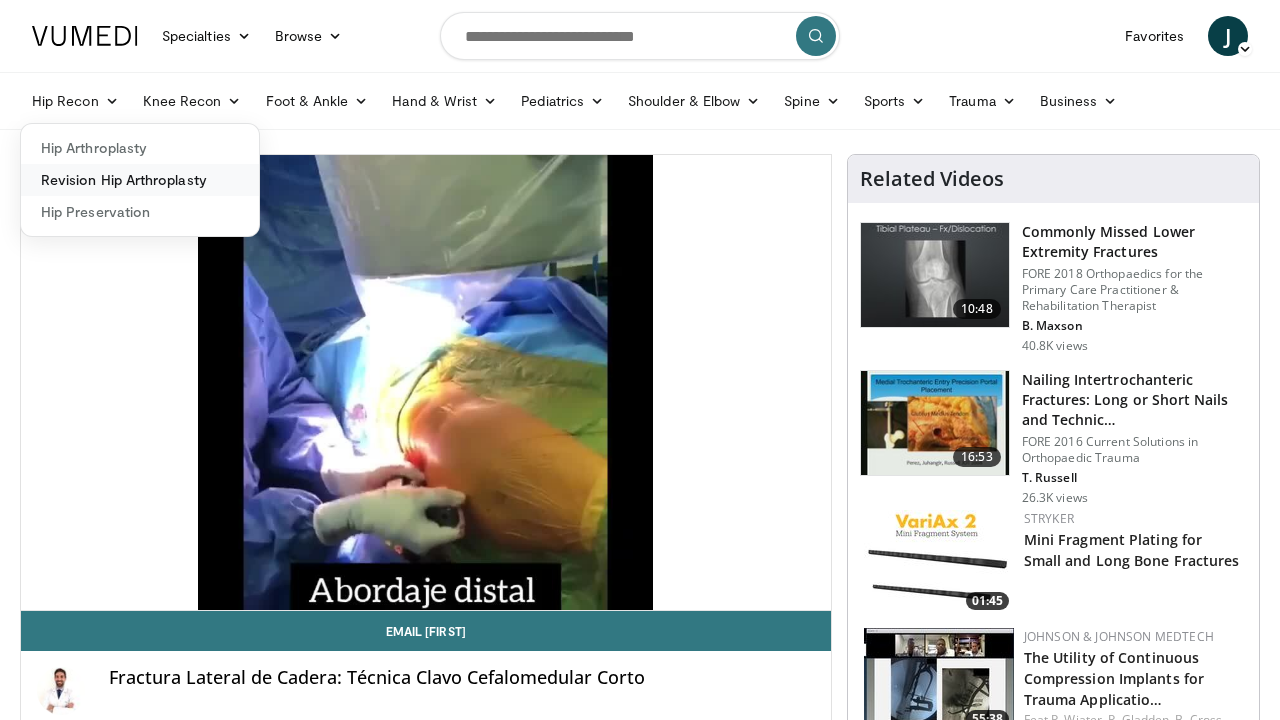 click on "Revision Hip Arthroplasty" at bounding box center [140, 180] 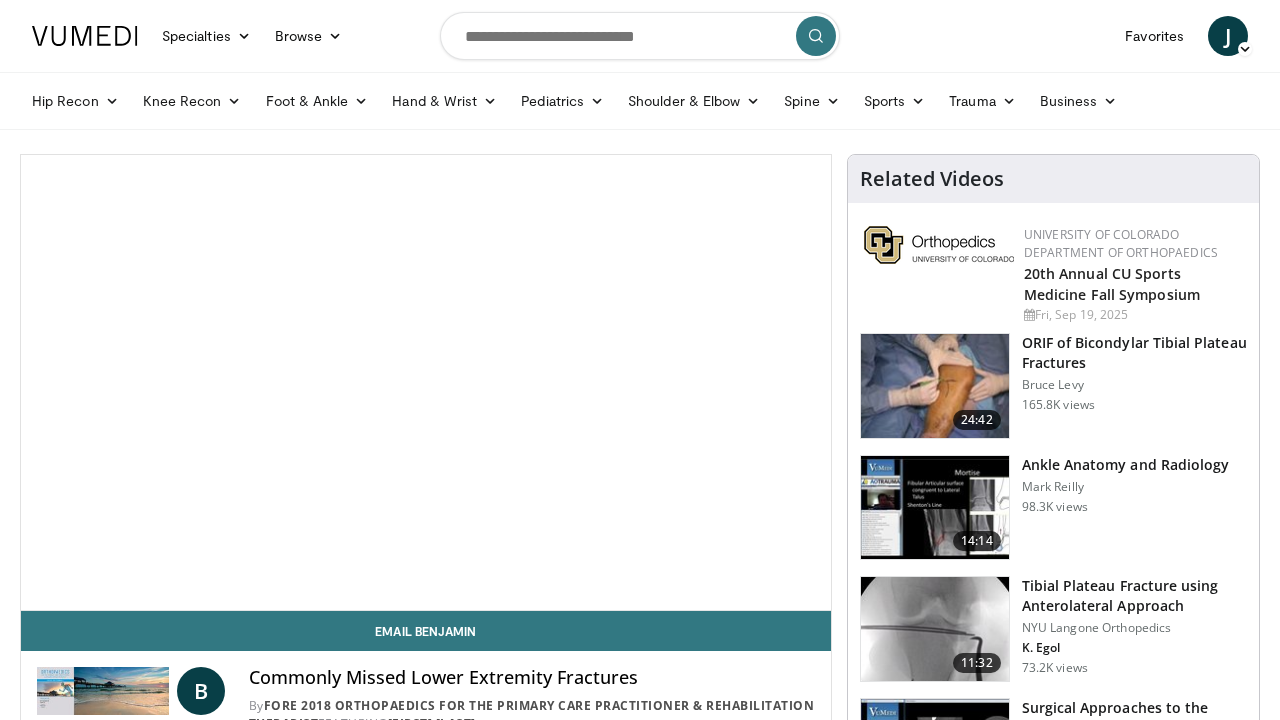 scroll, scrollTop: 3, scrollLeft: 0, axis: vertical 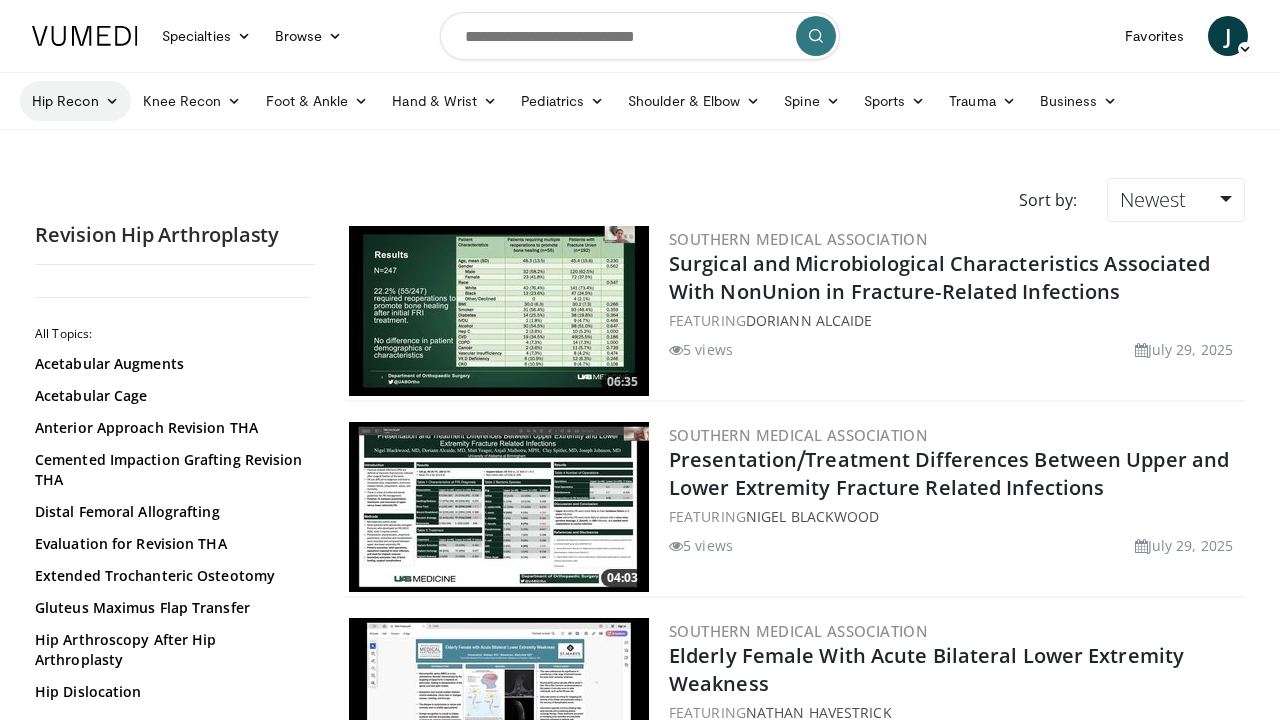 click on "Hip Recon" at bounding box center (75, 101) 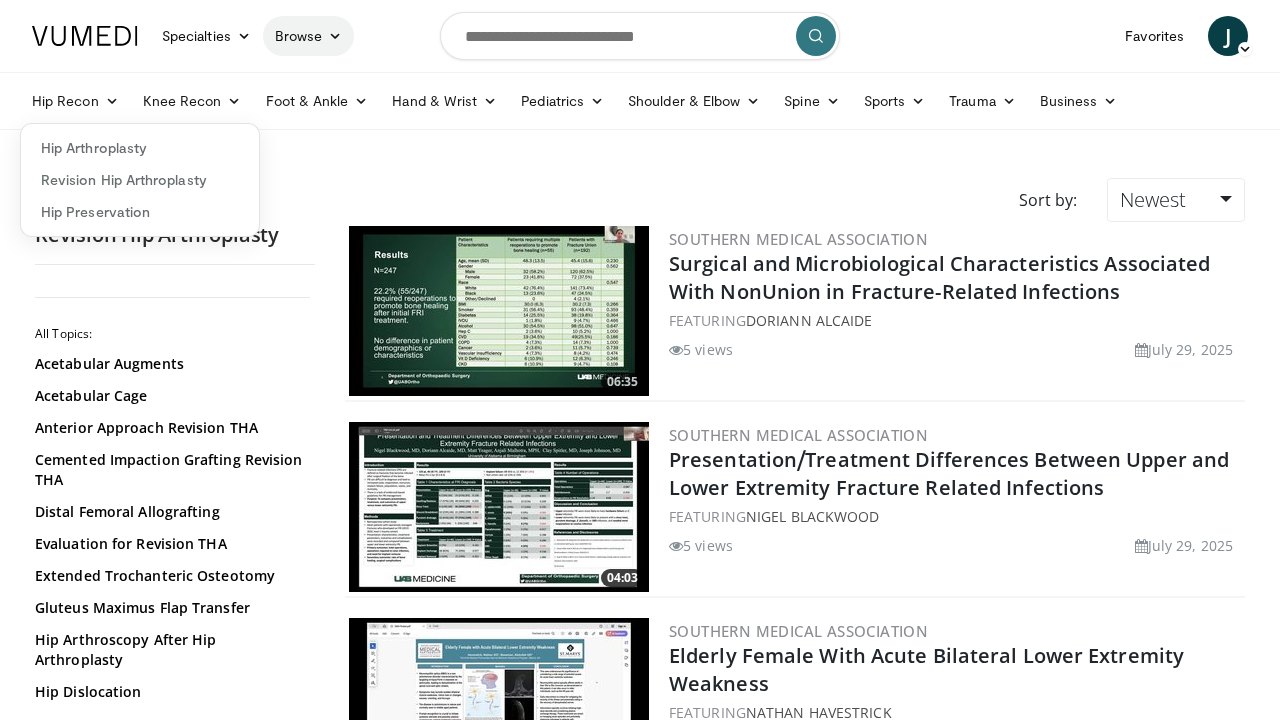 click on "Browse" at bounding box center [309, 36] 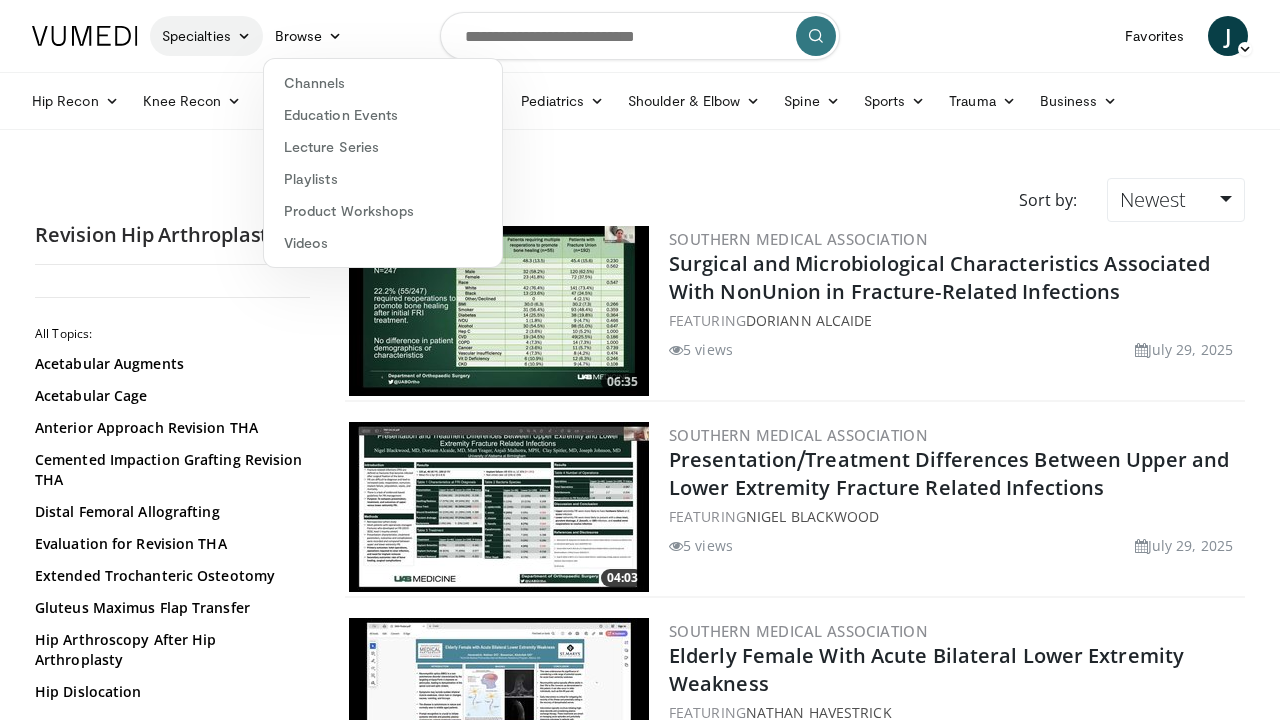 click on "Specialties" at bounding box center [206, 36] 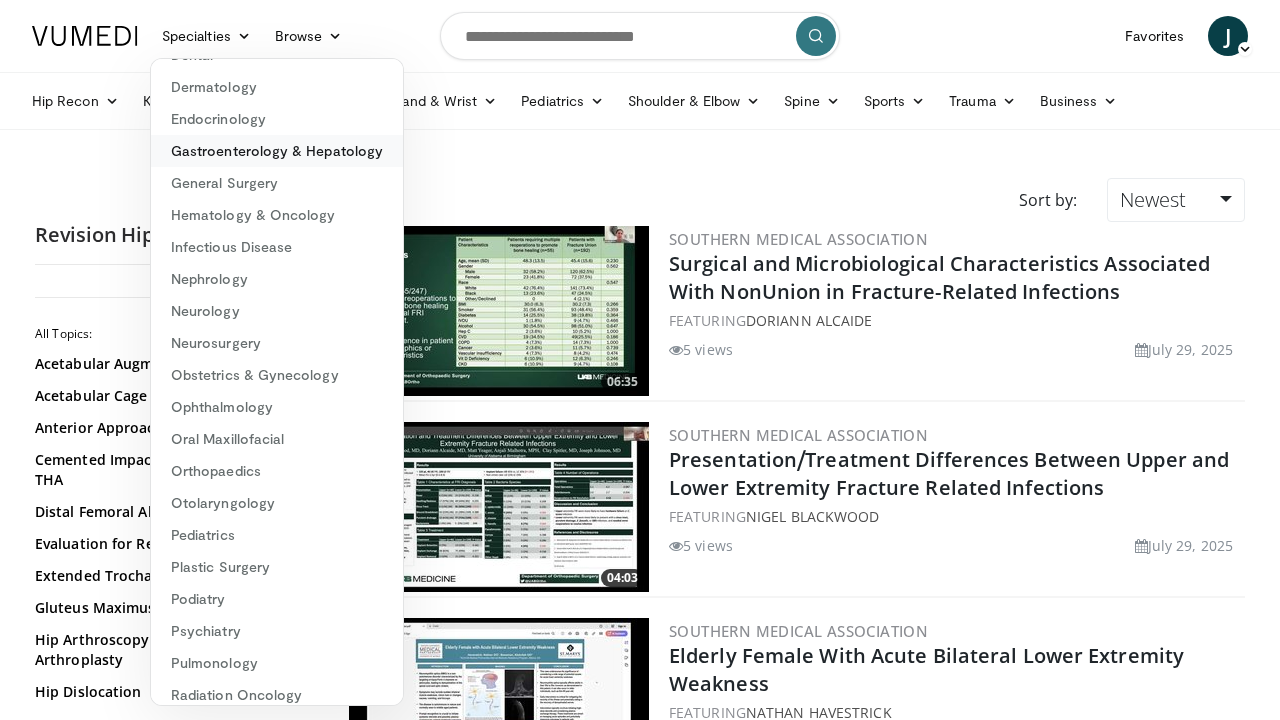 scroll, scrollTop: 180, scrollLeft: 0, axis: vertical 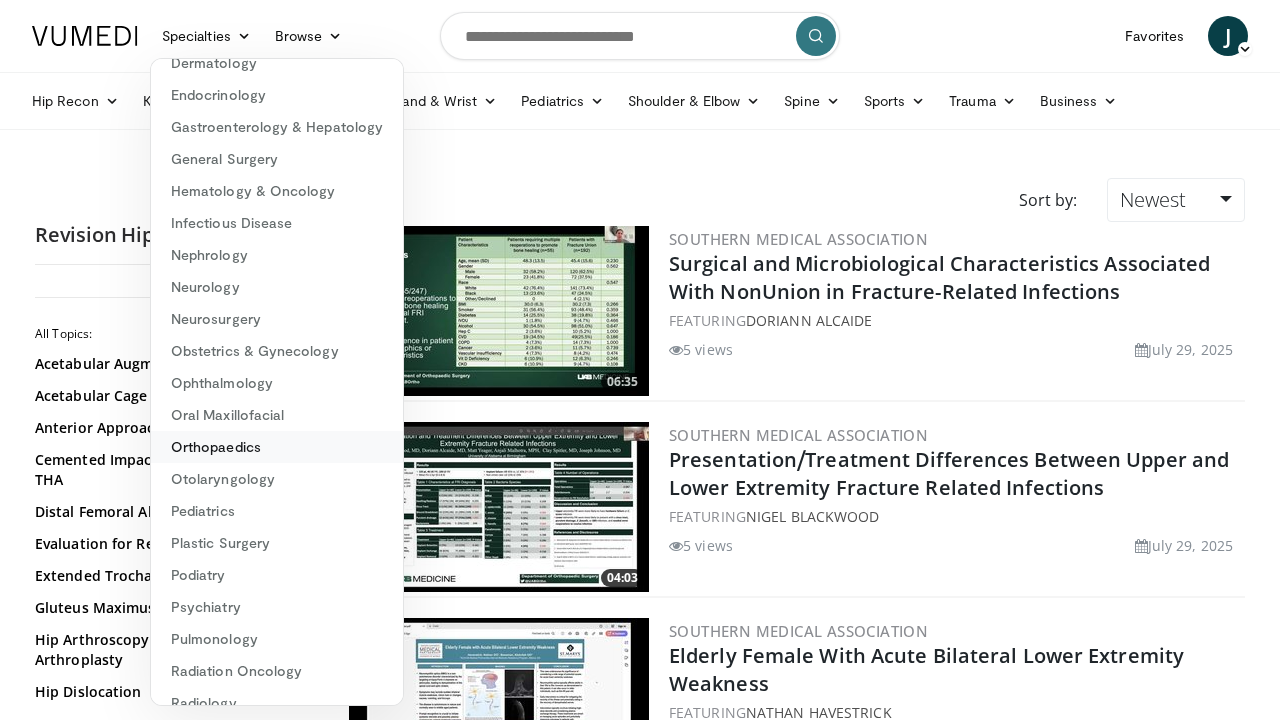 click on "Orthopaedics" at bounding box center [277, 447] 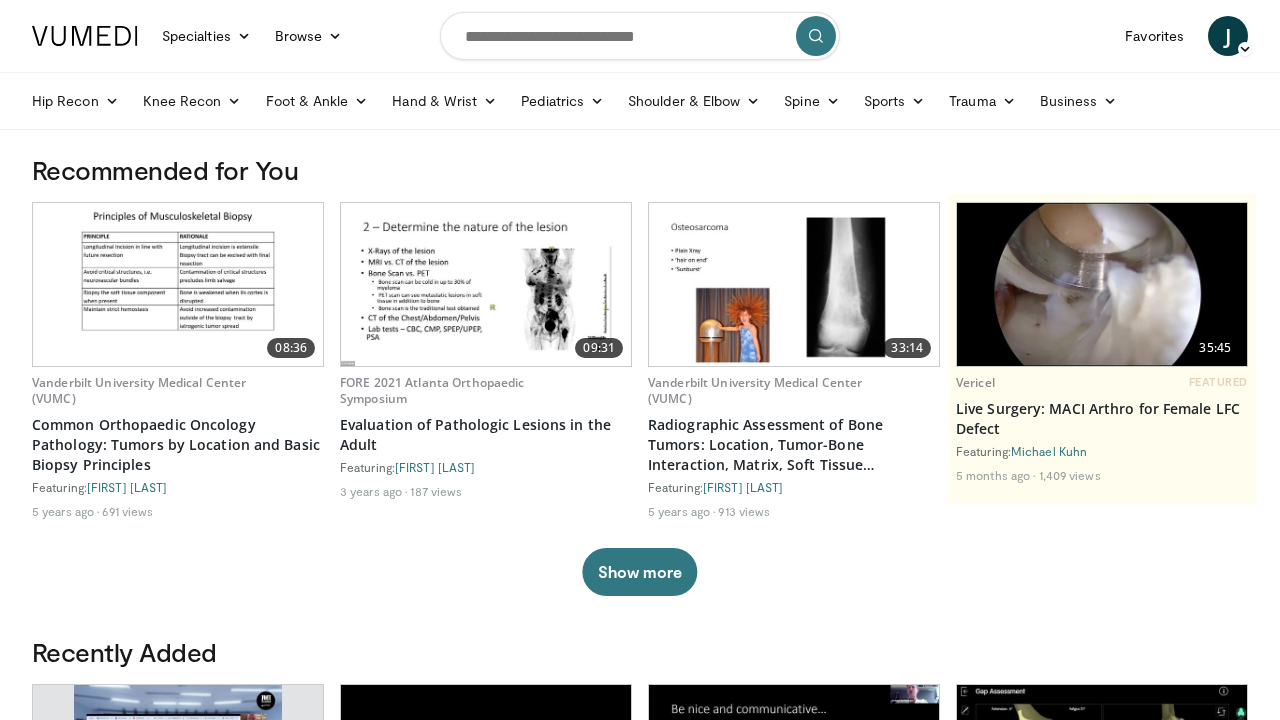 scroll, scrollTop: 0, scrollLeft: 0, axis: both 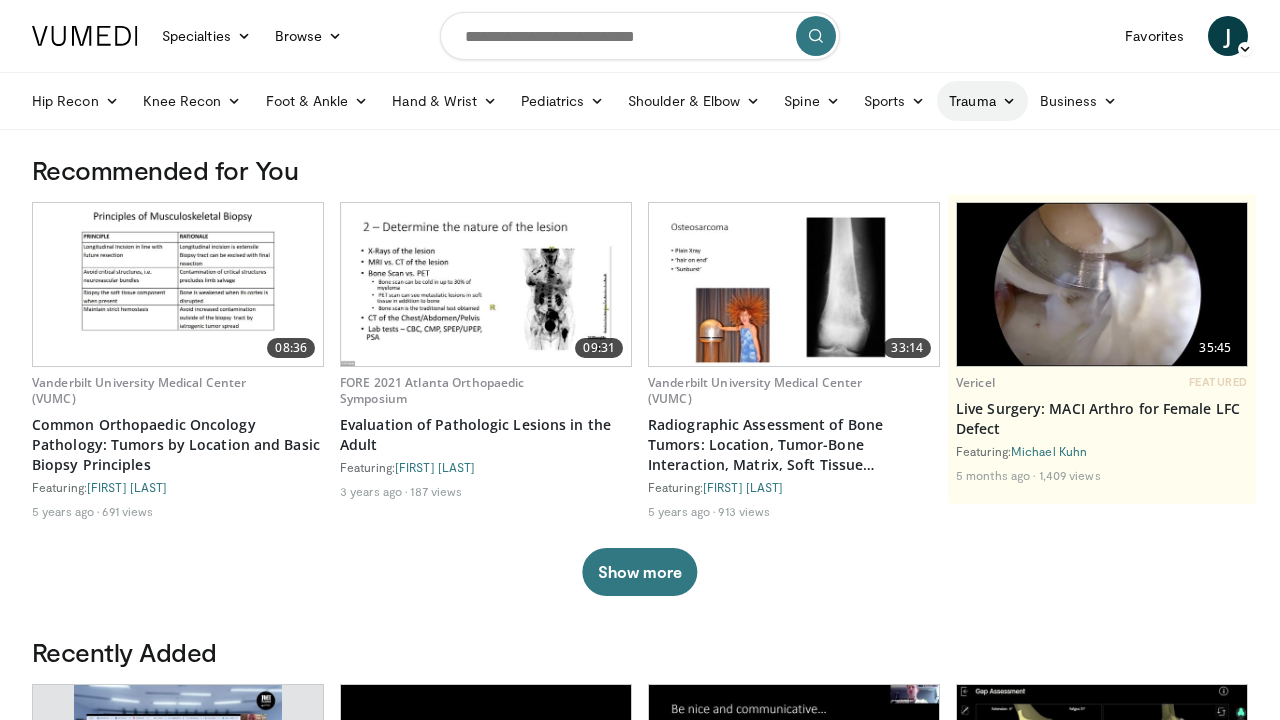 click on "Trauma" at bounding box center [982, 101] 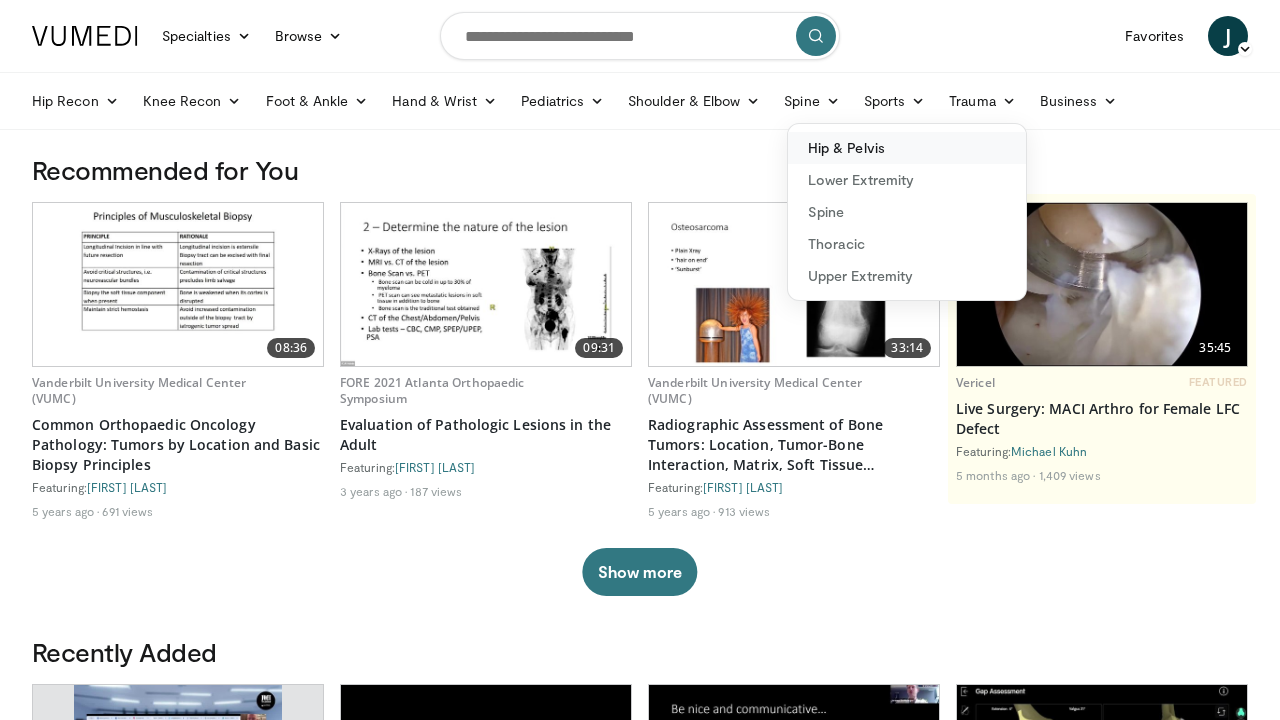 click on "Hip & Pelvis" at bounding box center [907, 148] 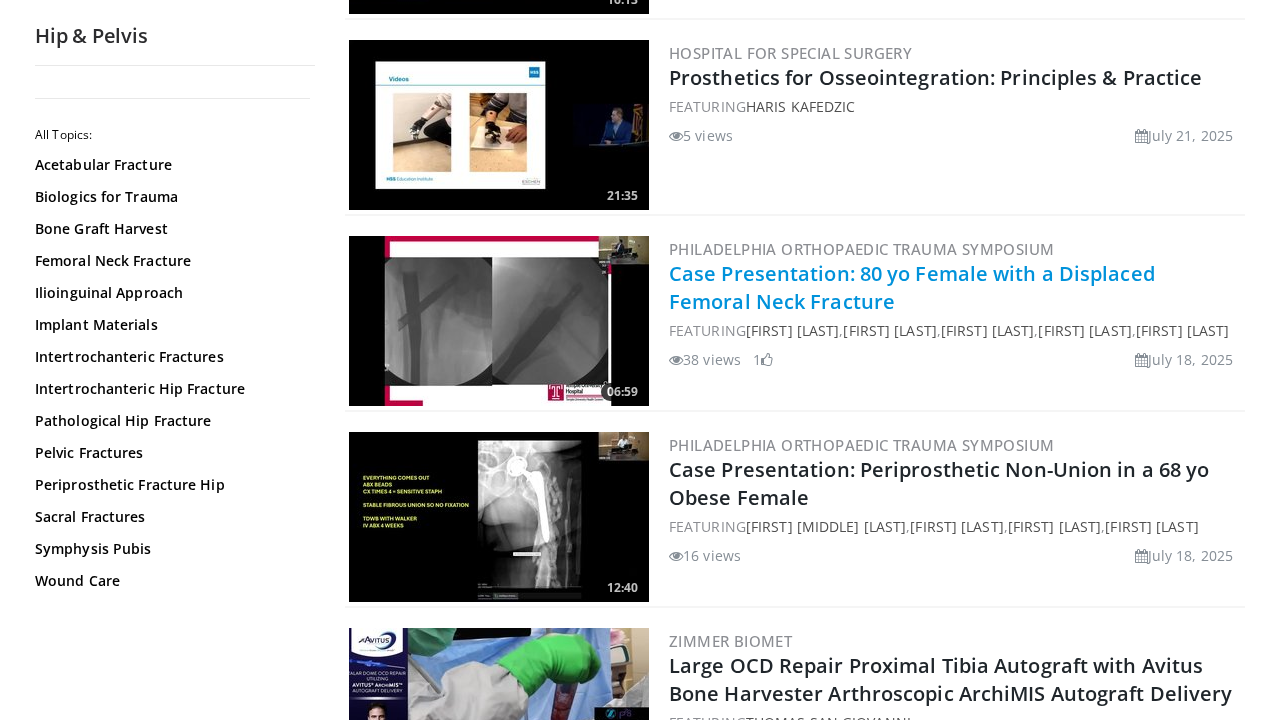 scroll, scrollTop: 1363, scrollLeft: 0, axis: vertical 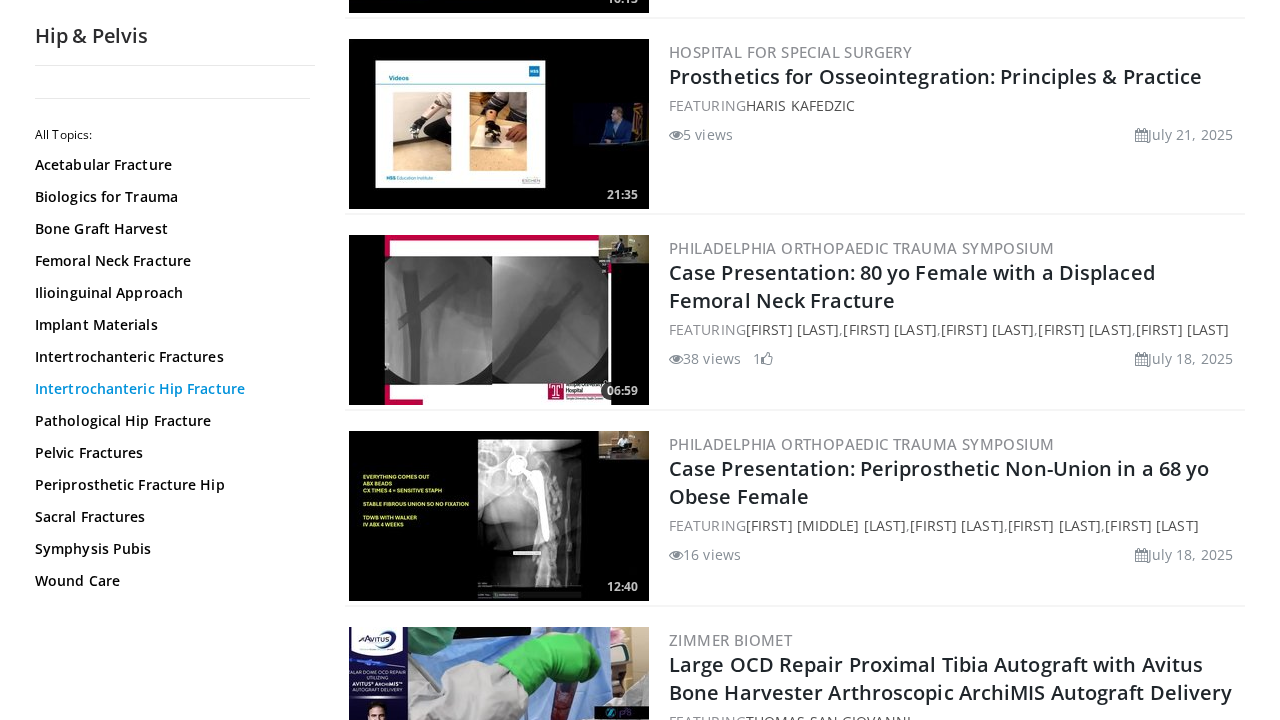 click on "Intertrochanteric Hip Fracture" at bounding box center [170, 389] 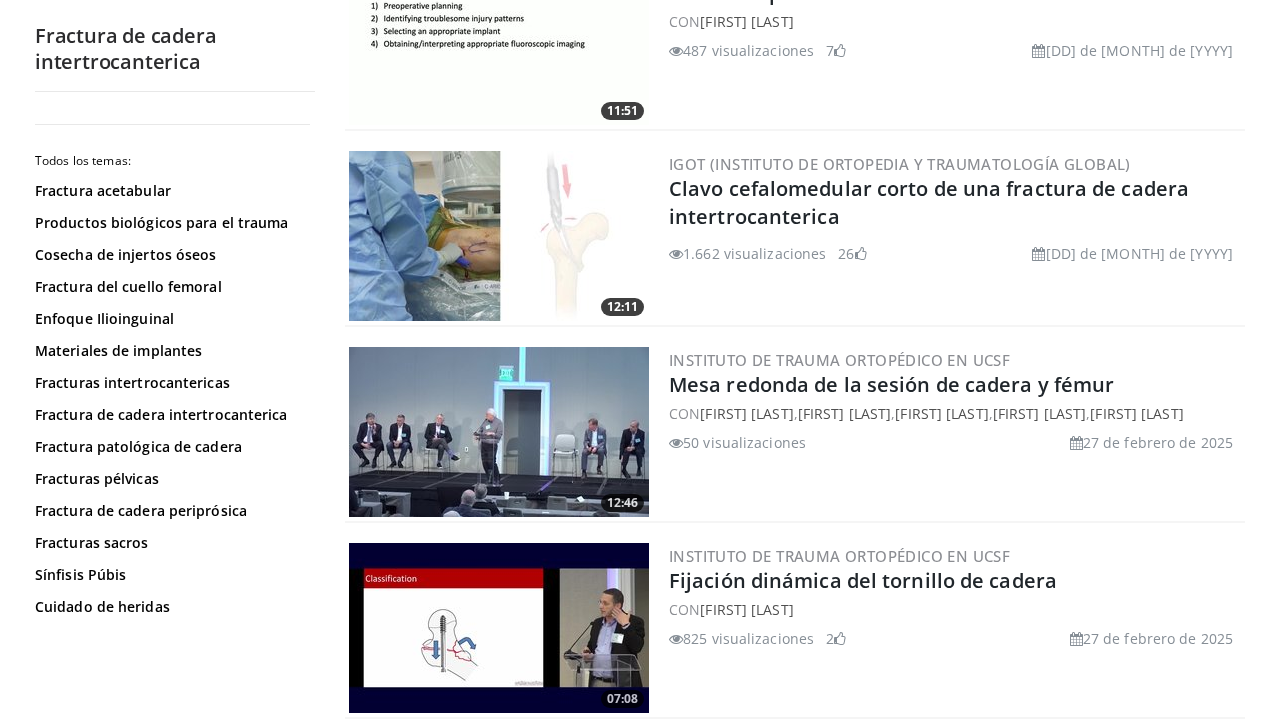 scroll, scrollTop: 1656, scrollLeft: 0, axis: vertical 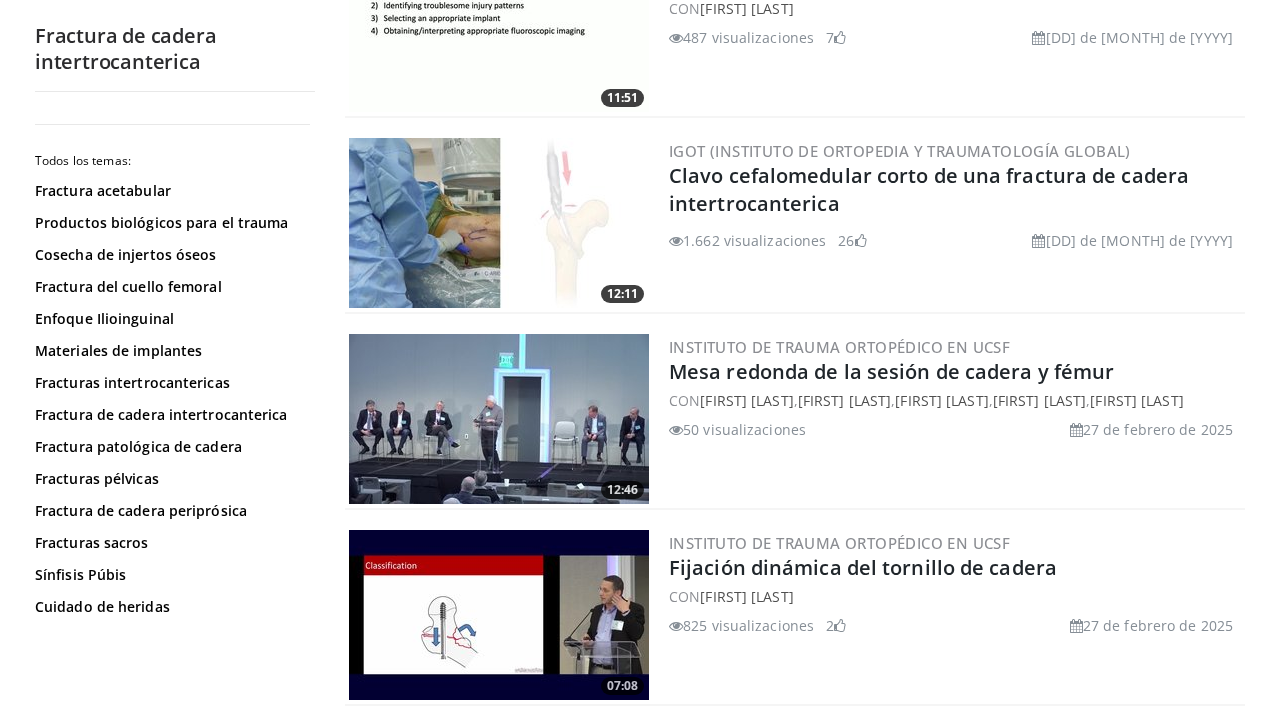 click at bounding box center [499, 223] 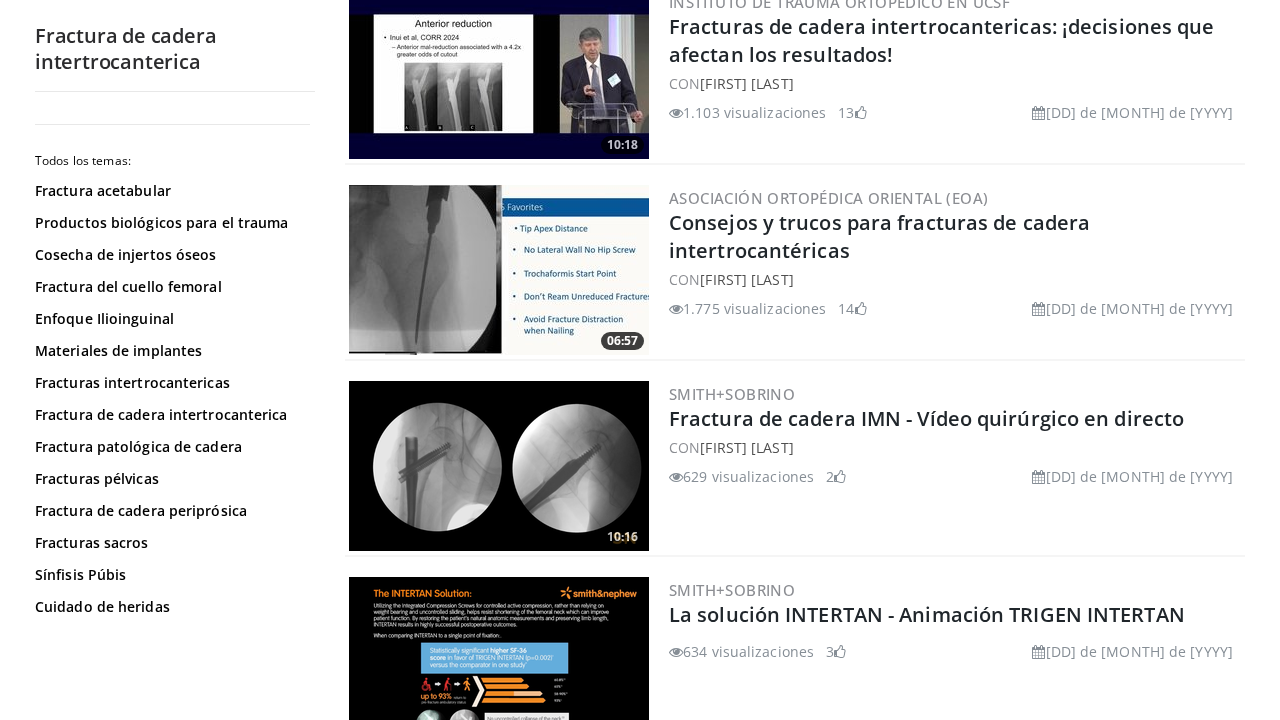 scroll, scrollTop: 2394, scrollLeft: 0, axis: vertical 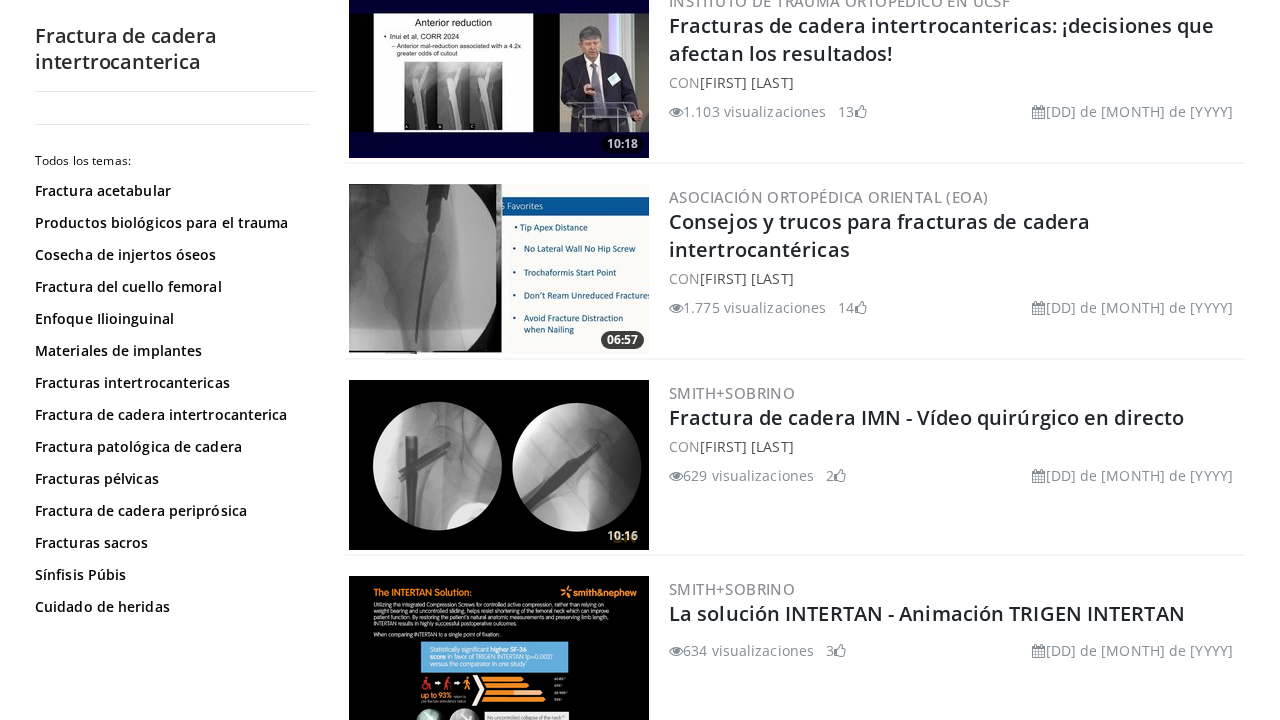 click at bounding box center (499, 465) 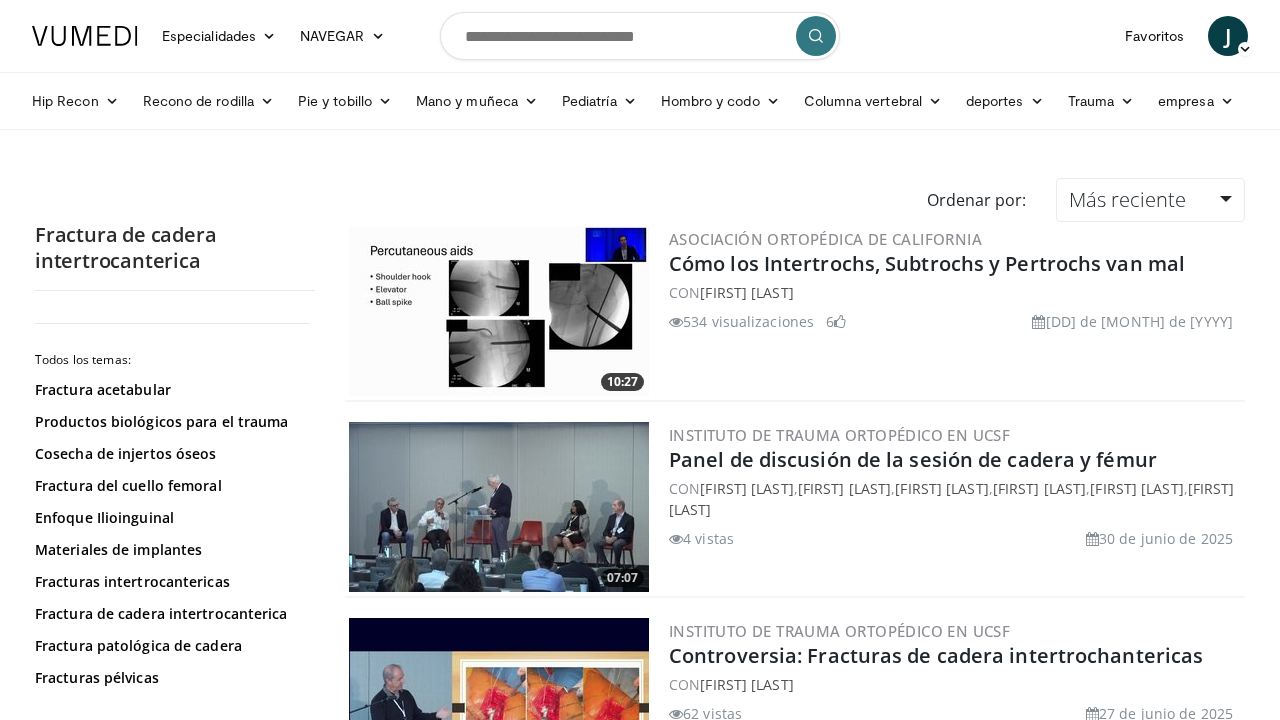 scroll, scrollTop: -1, scrollLeft: 0, axis: vertical 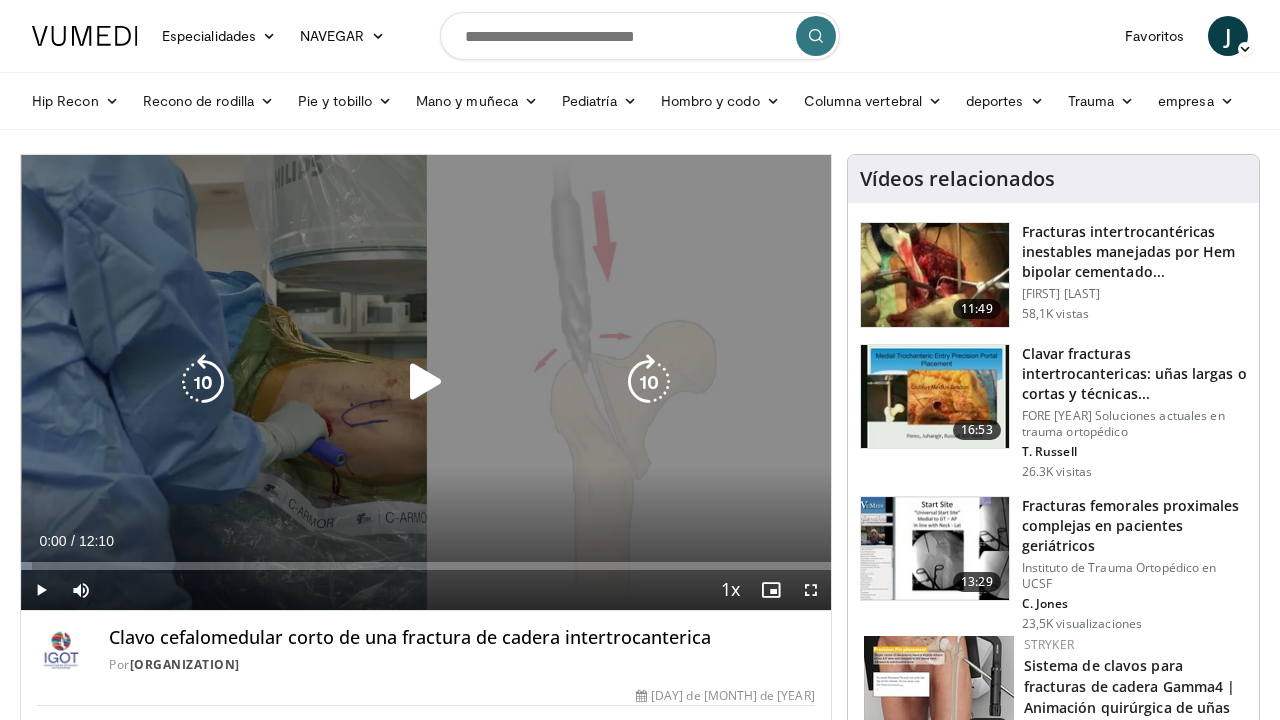click at bounding box center [426, 382] 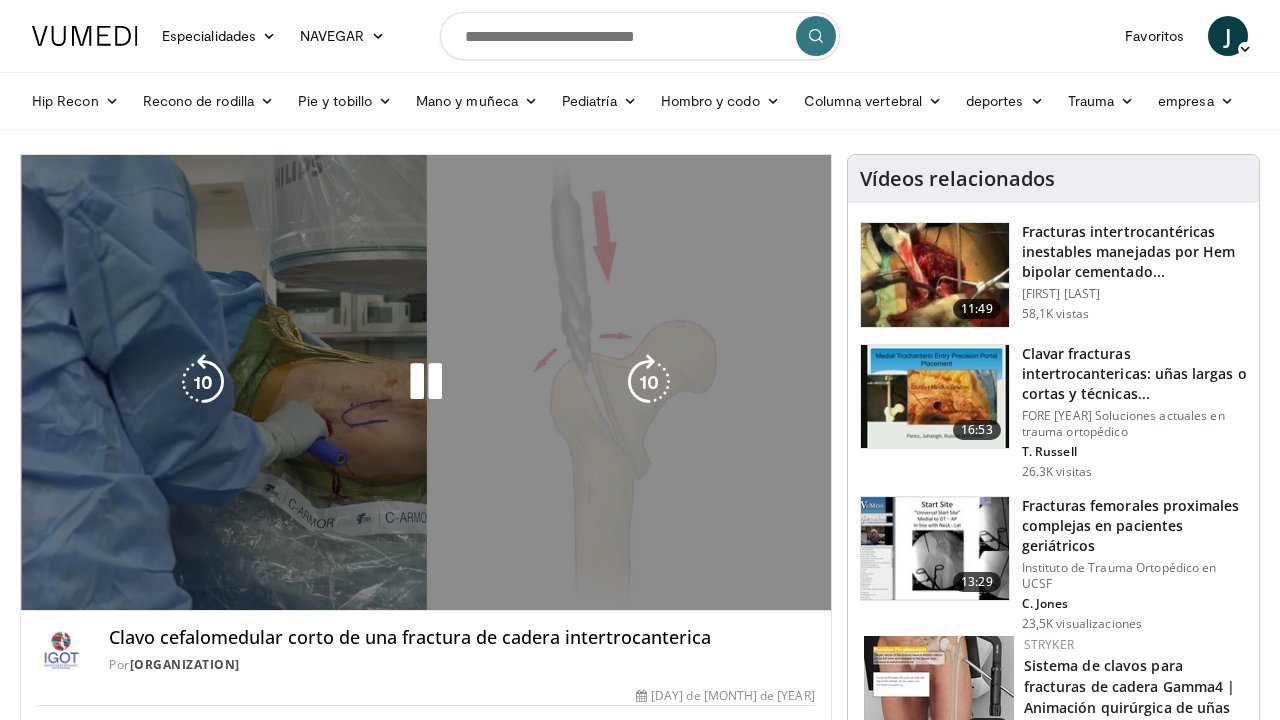 click on "10 seconds
Tap to unmute" at bounding box center (426, 382) 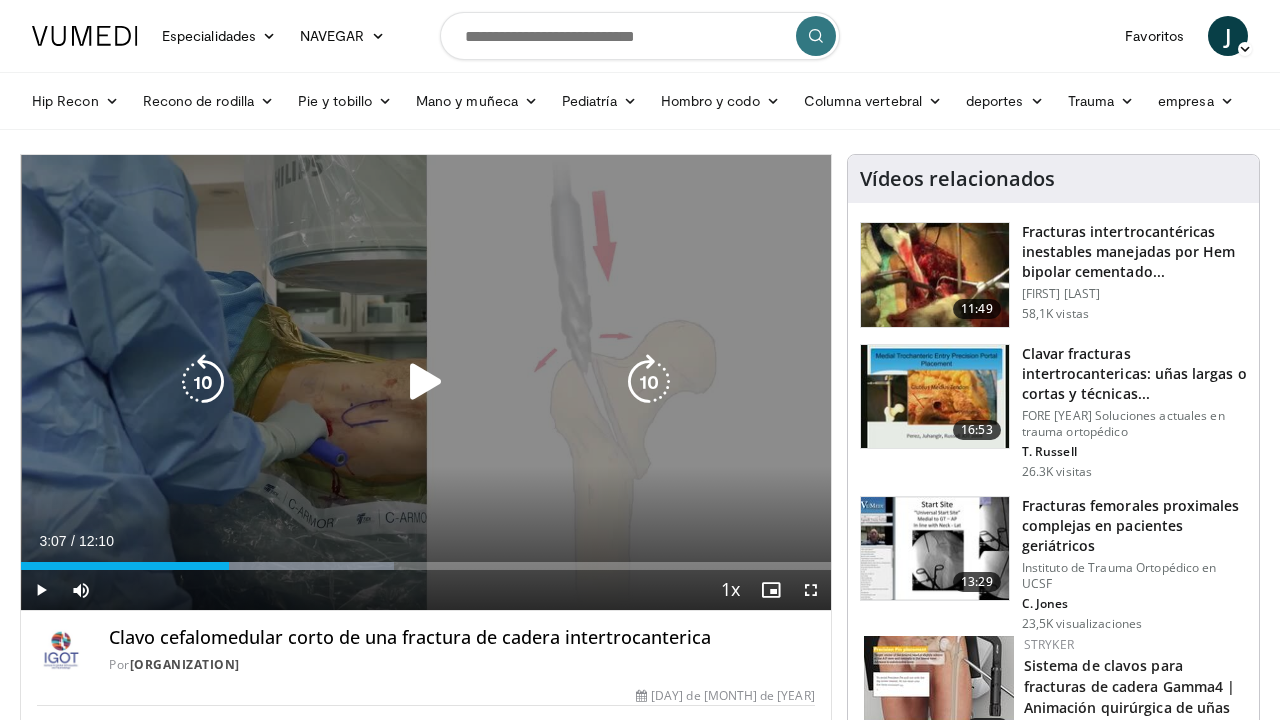 click on "10 seconds
Tap to unmute" at bounding box center [426, 382] 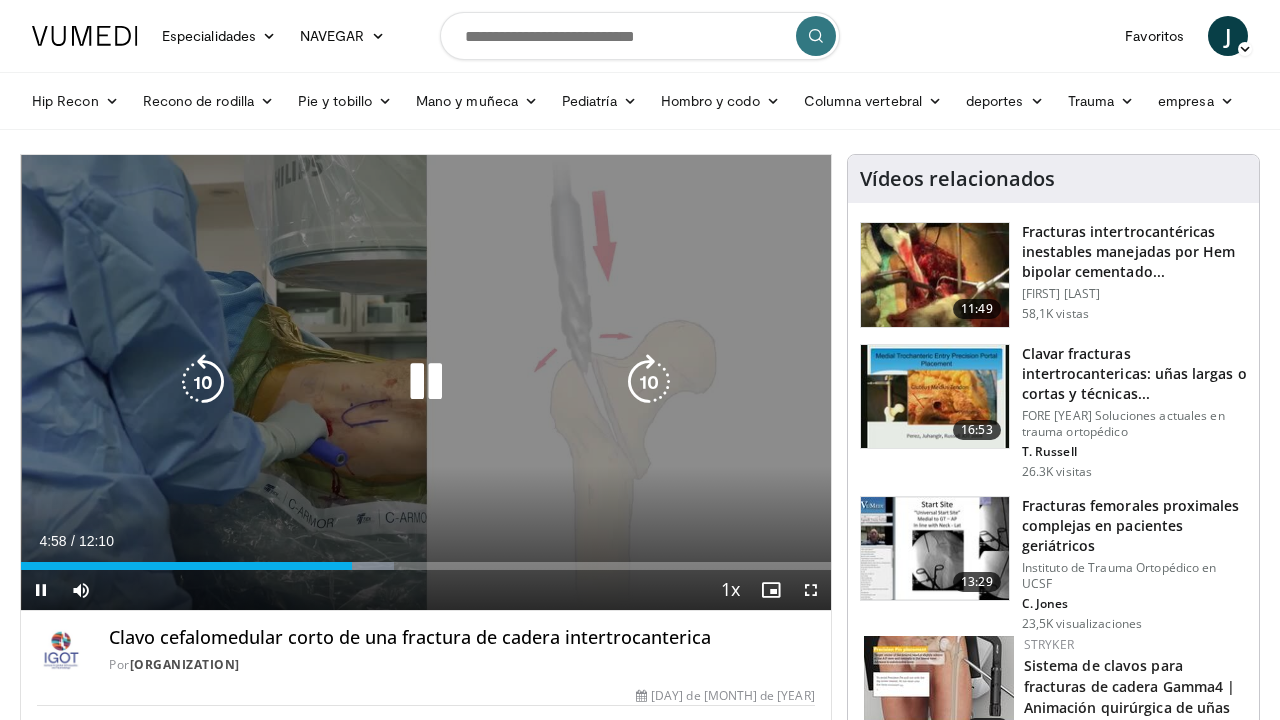 click at bounding box center (426, 382) 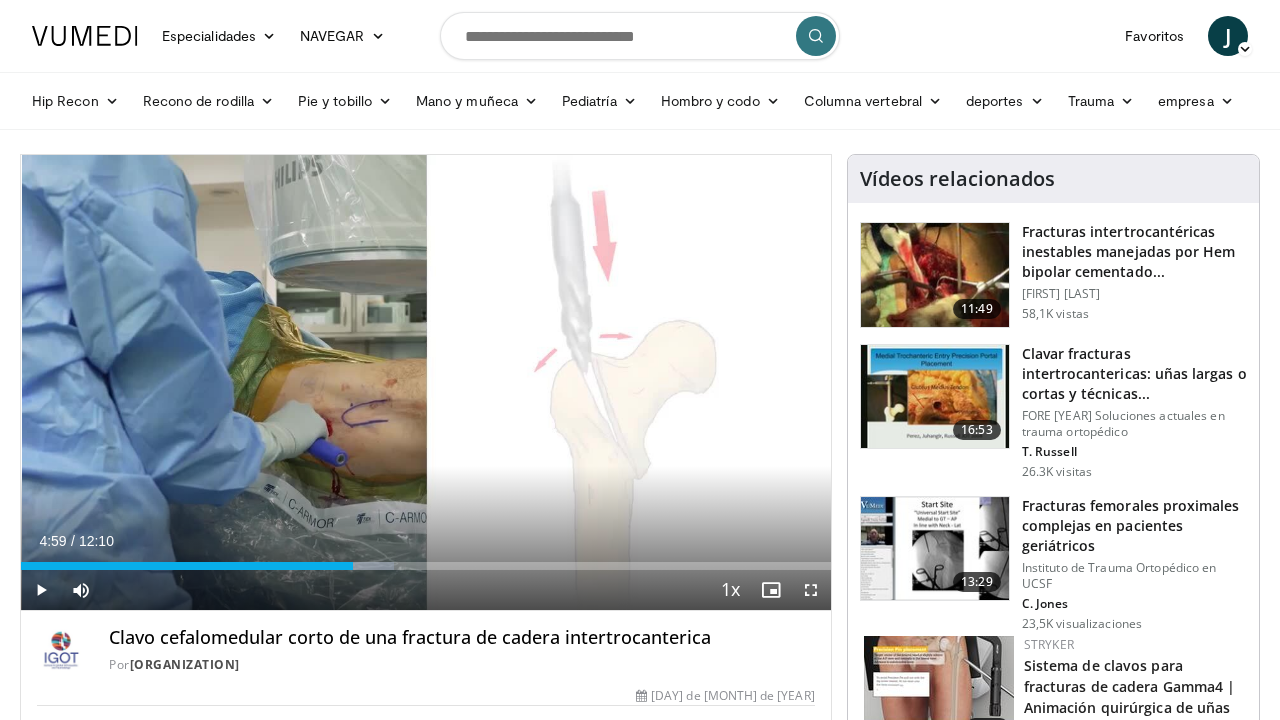 click on "10 seconds
Tap to unmute" at bounding box center (426, 382) 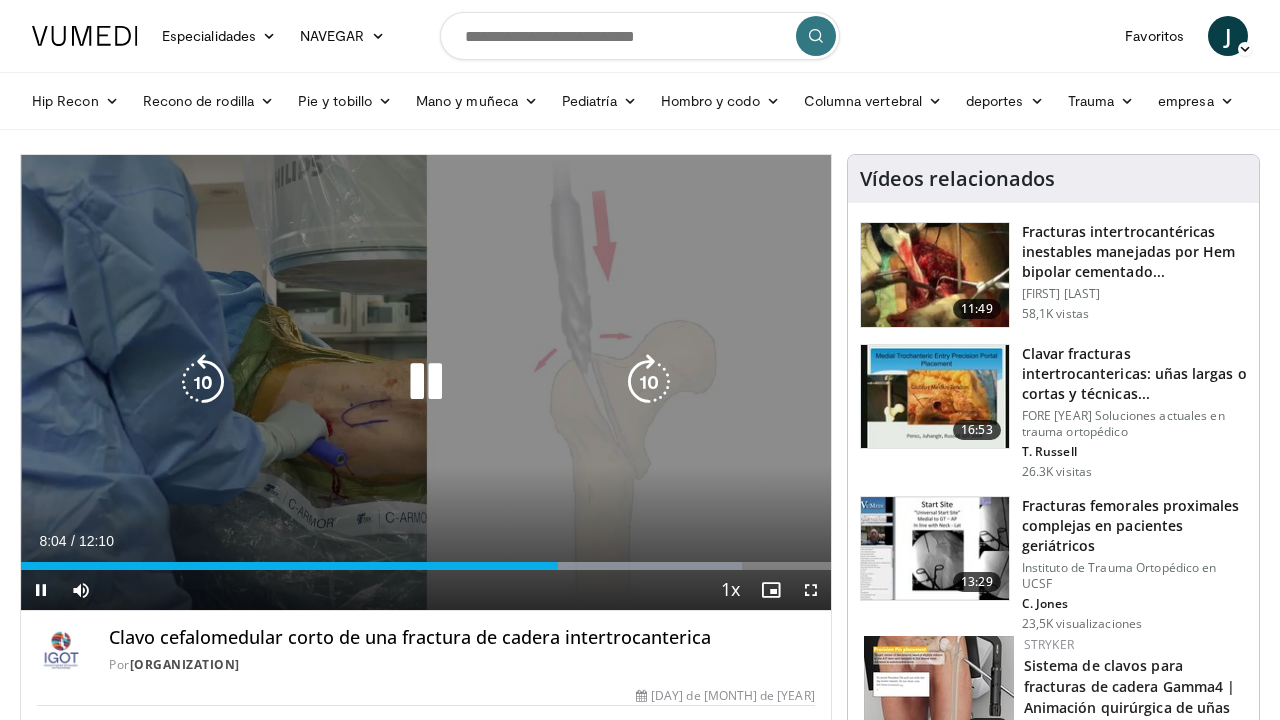 click on "10 seconds
Tap to unmute" at bounding box center [426, 382] 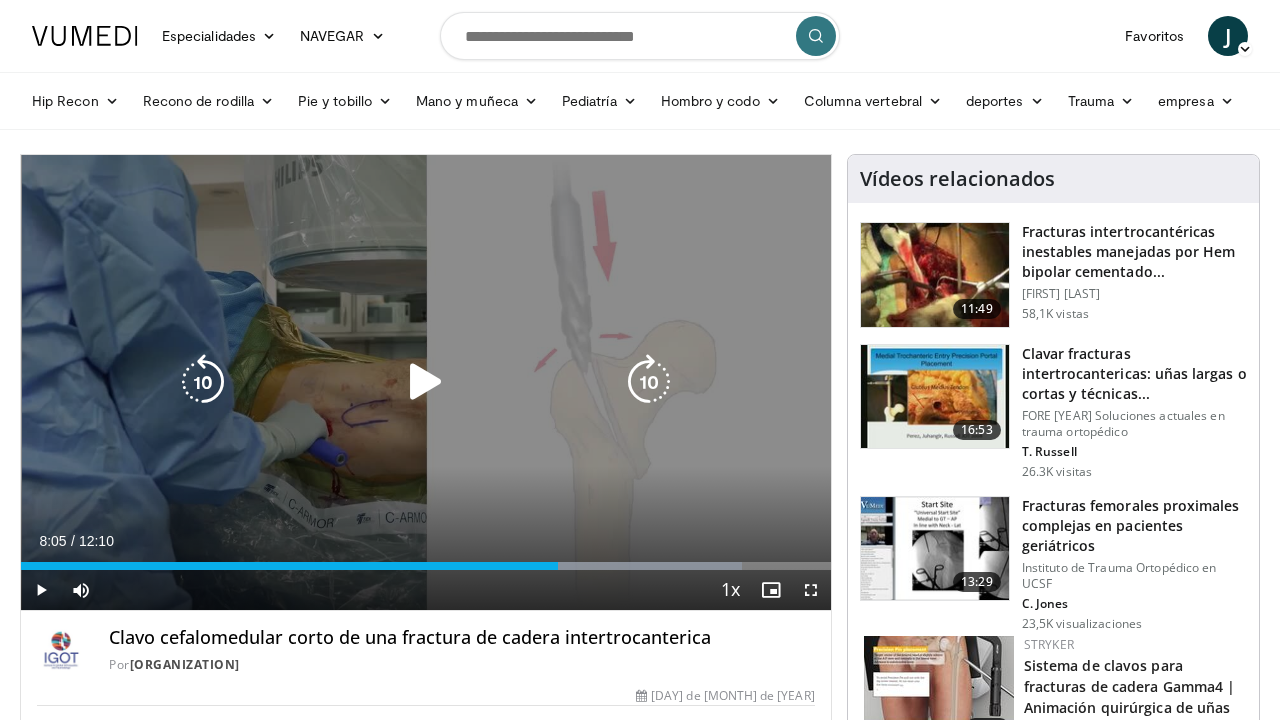 click on "10 seconds
Tap to unmute" at bounding box center [426, 382] 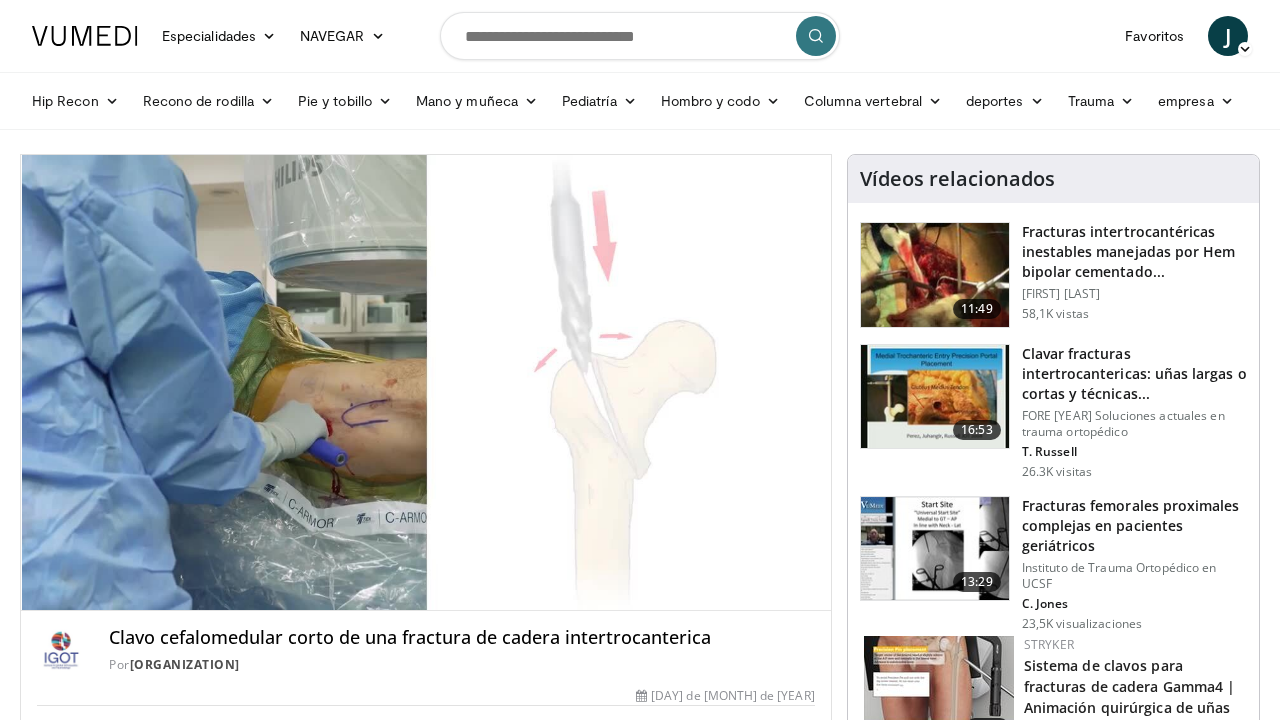 click on "10 seconds
Tap to unmute" at bounding box center [426, 382] 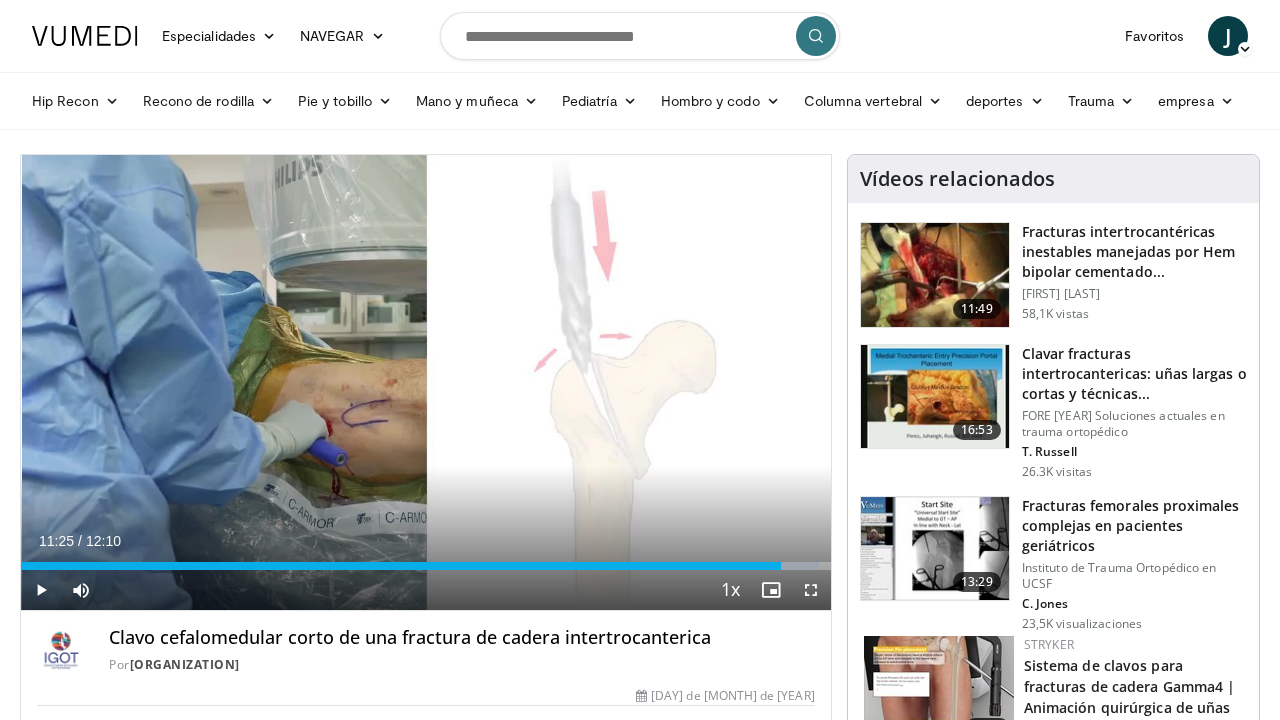 click at bounding box center [41, 590] 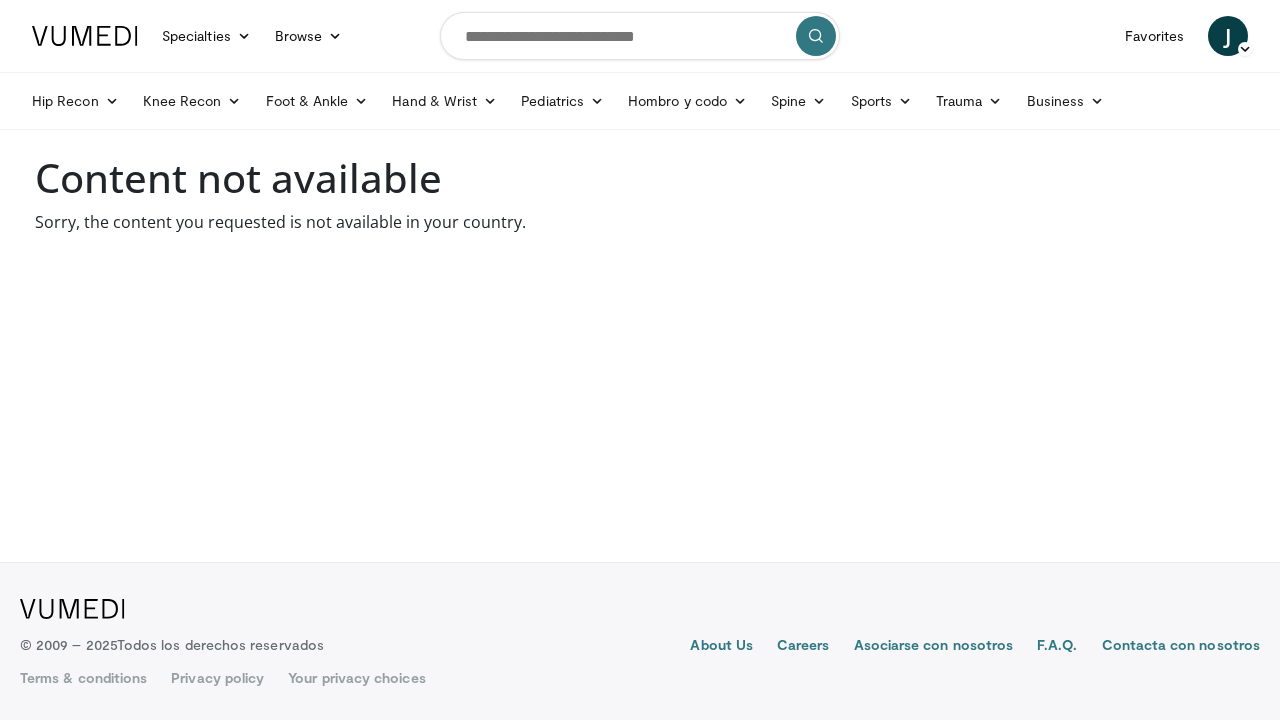 scroll, scrollTop: 0, scrollLeft: 0, axis: both 